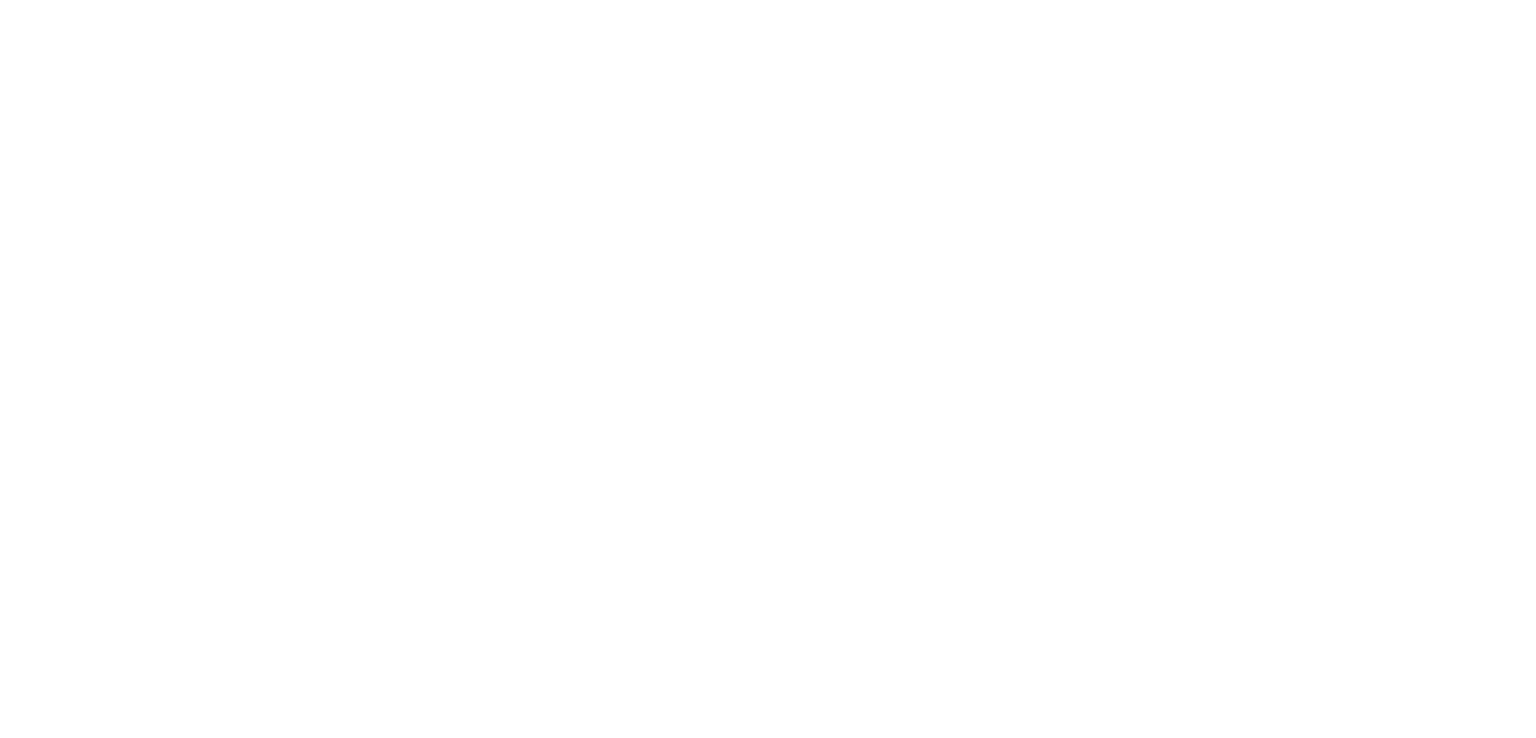 scroll, scrollTop: 0, scrollLeft: 0, axis: both 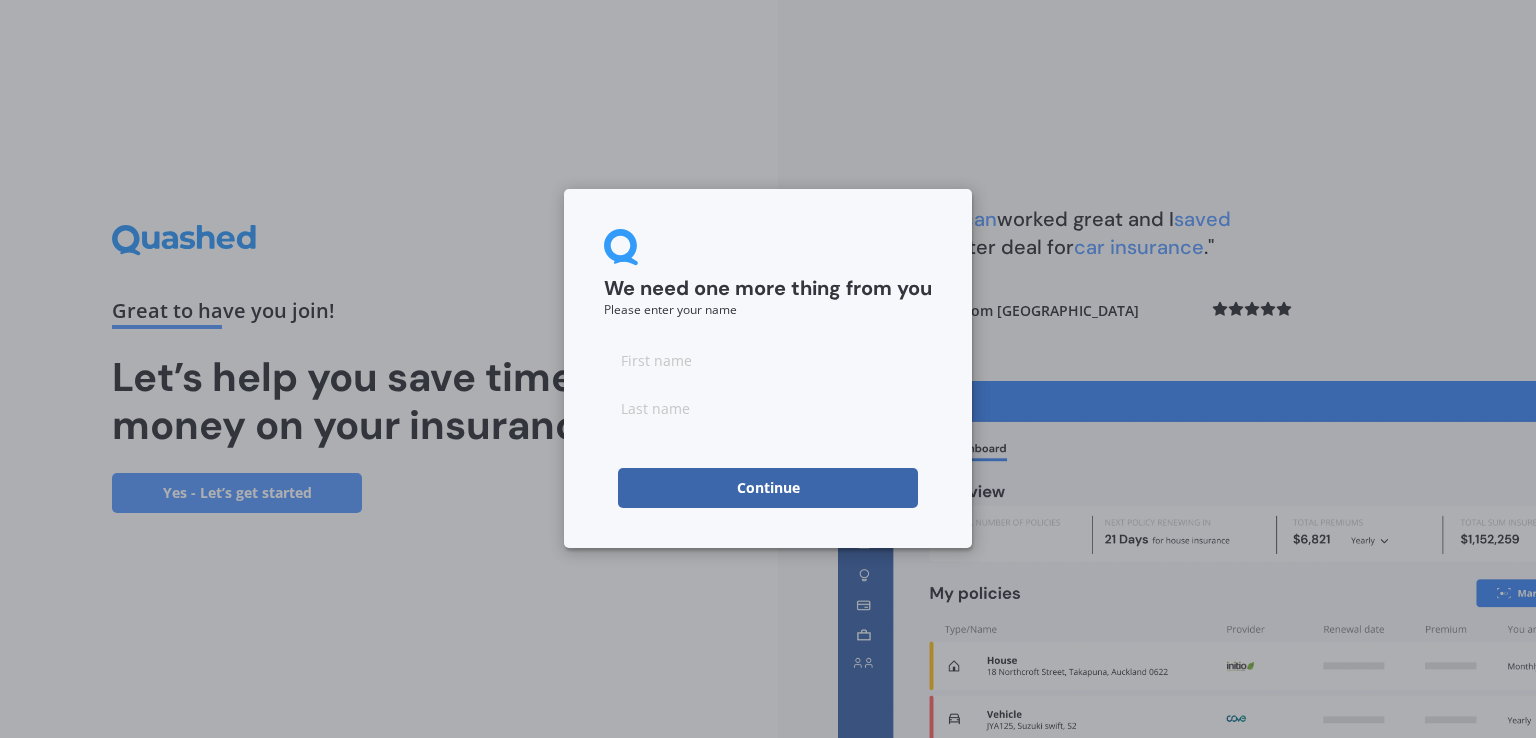 click at bounding box center [768, 360] 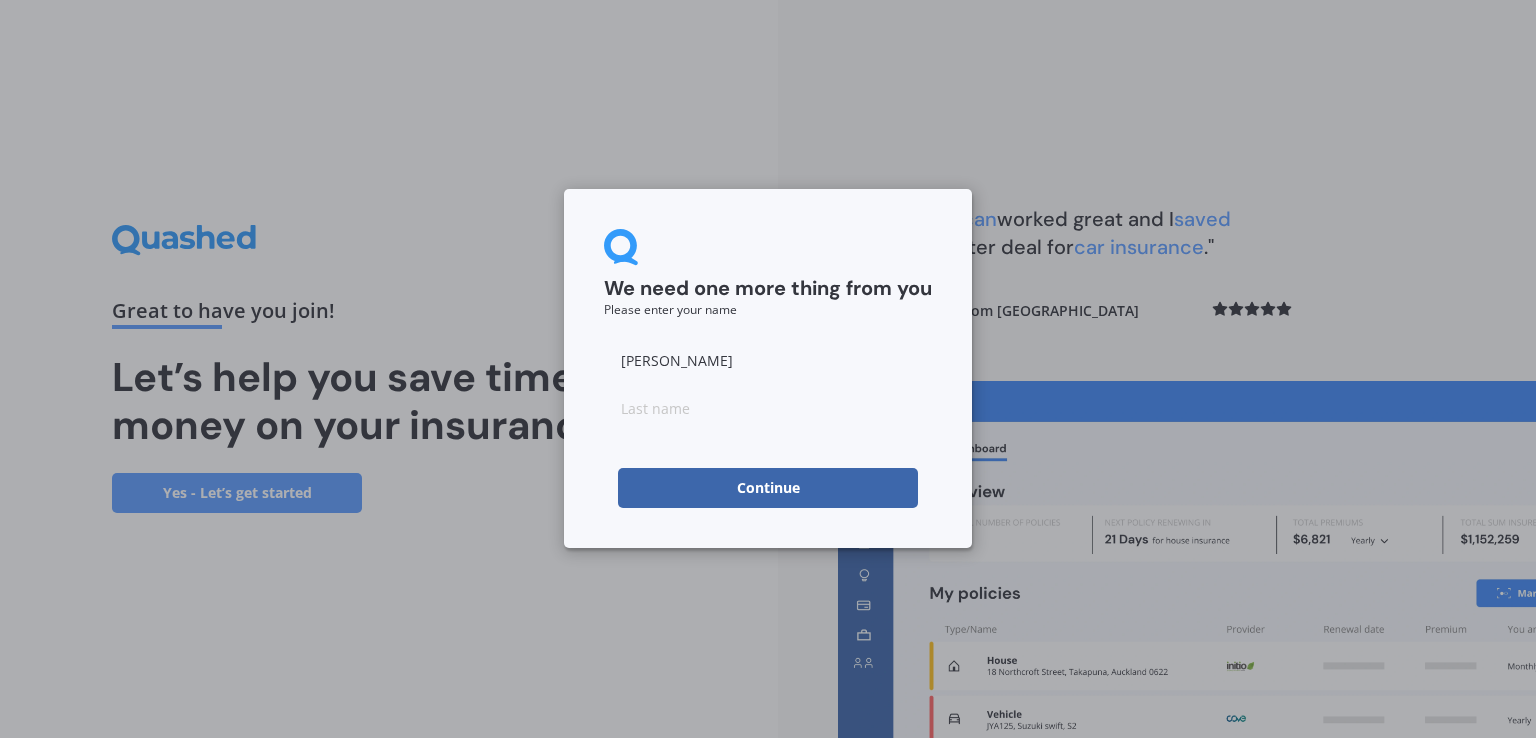 type on "[PERSON_NAME]" 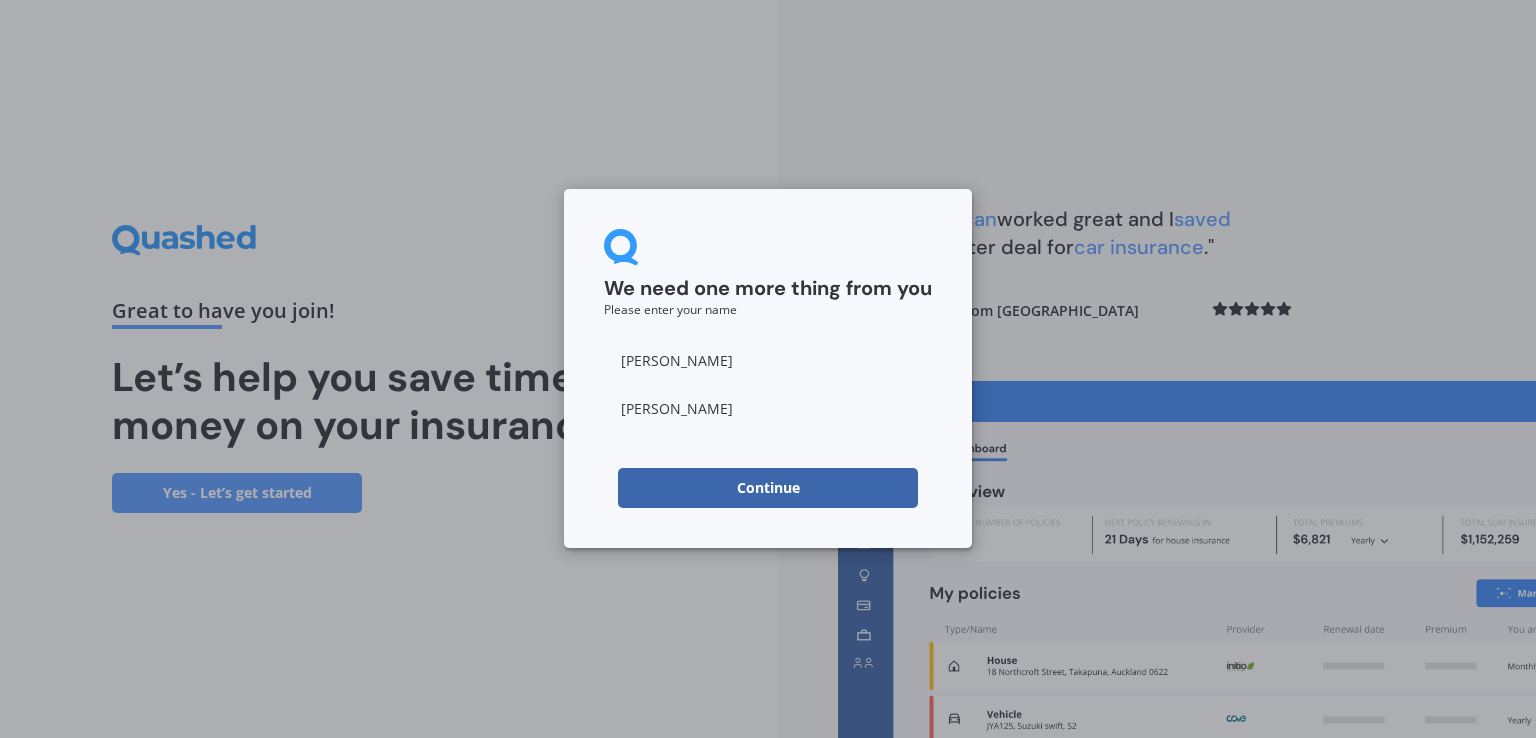 type on "[PERSON_NAME]" 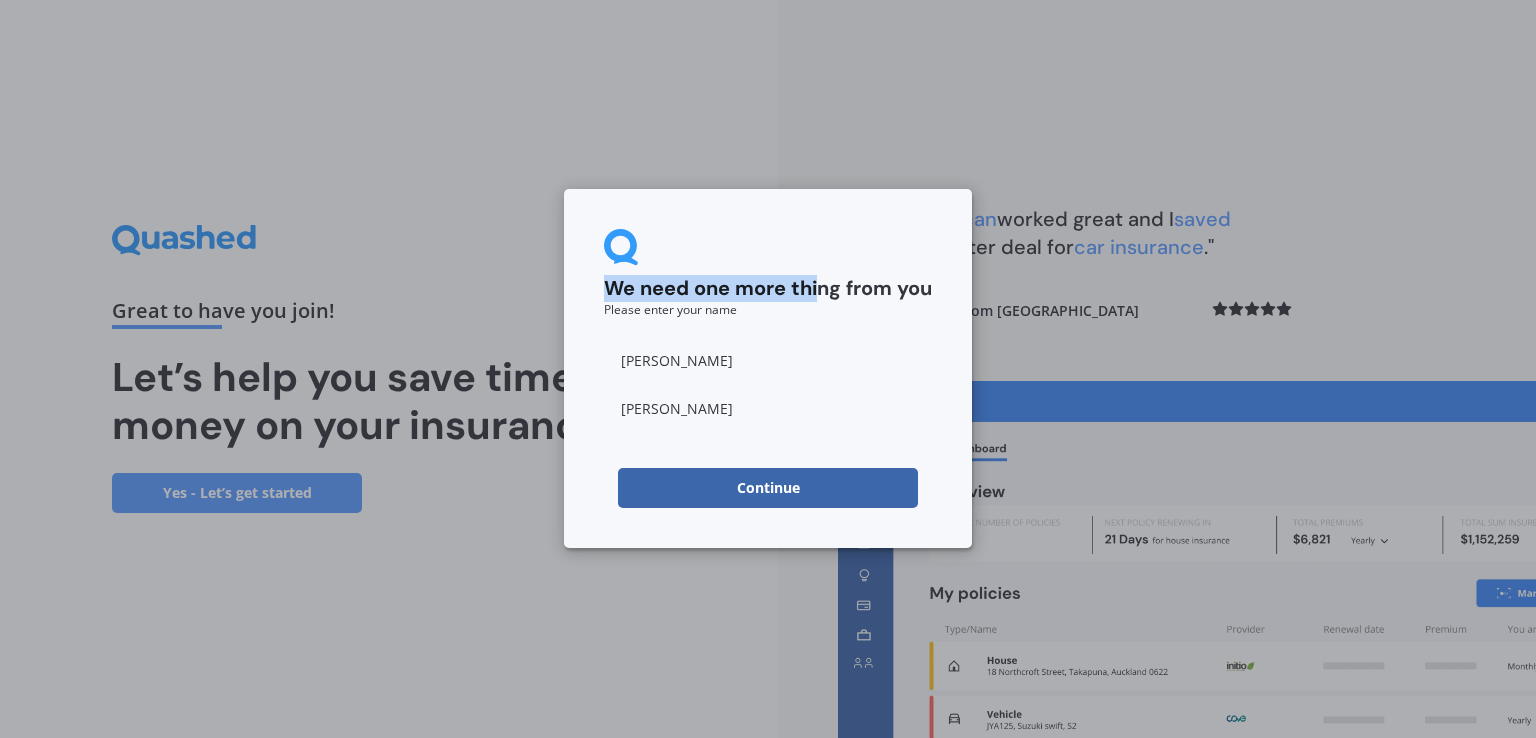 click on "We need one more thing from you Please enter your name" at bounding box center (768, 272) 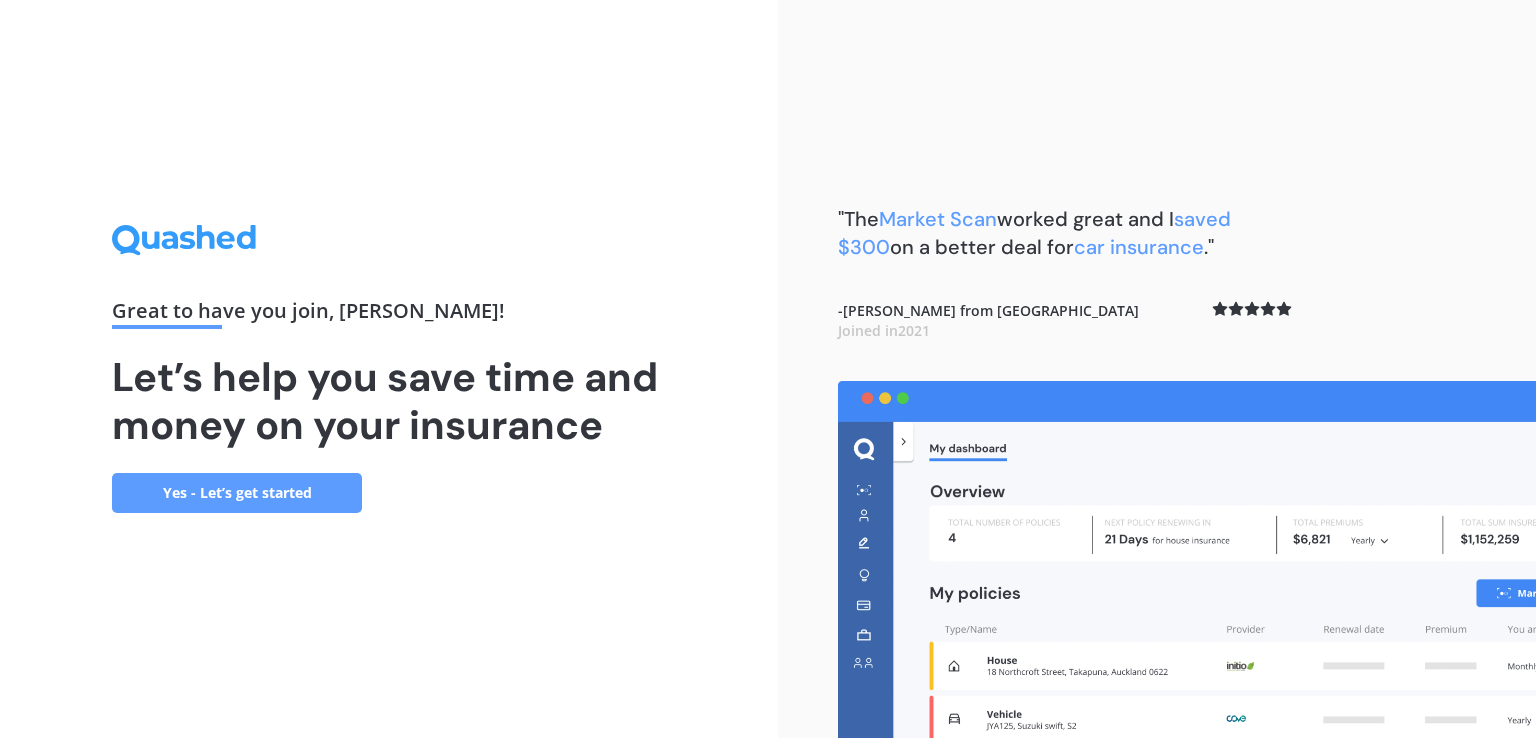 click on "Yes - Let’s get started" at bounding box center [237, 493] 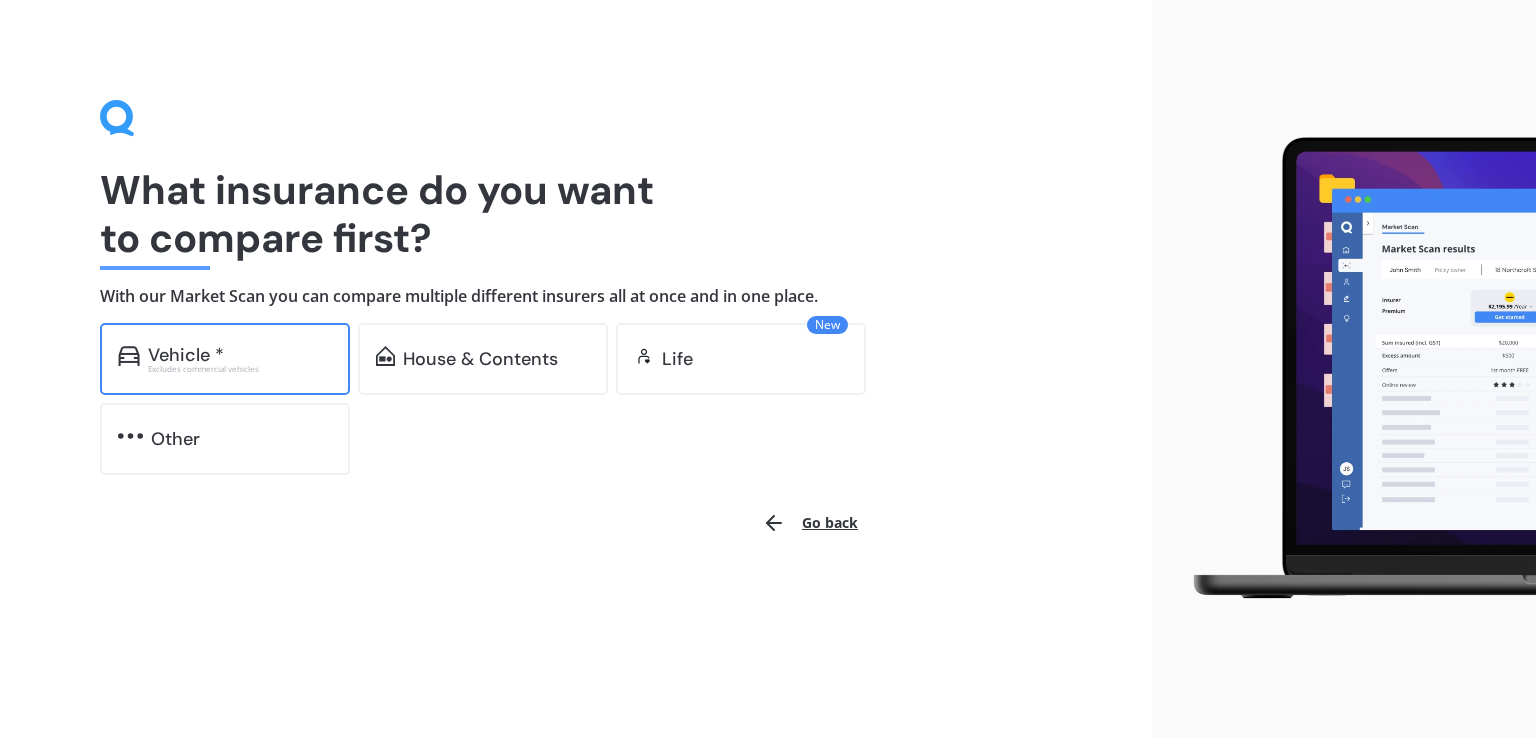click on "Vehicle * Excludes commercial vehicles" at bounding box center (225, 359) 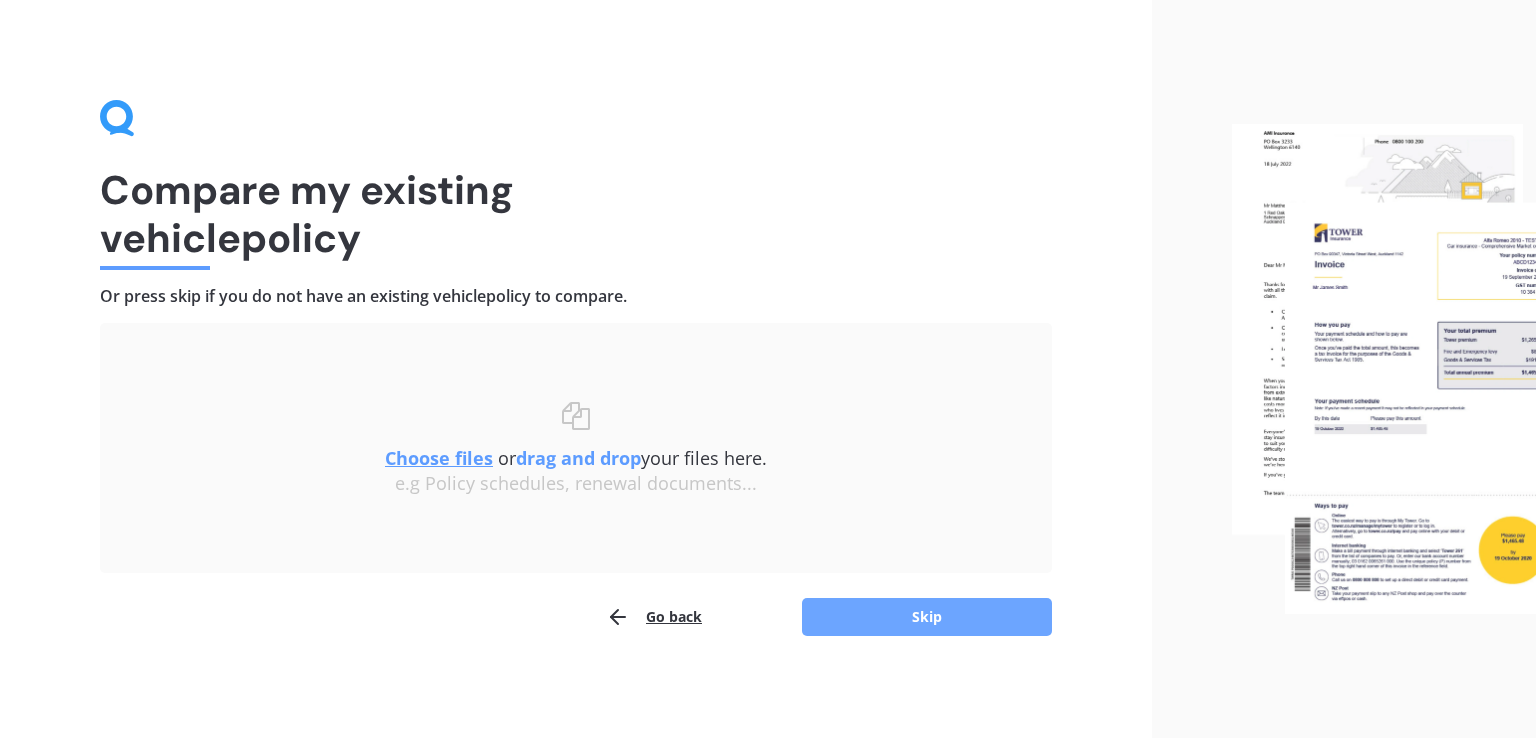 click on "Skip" at bounding box center (927, 617) 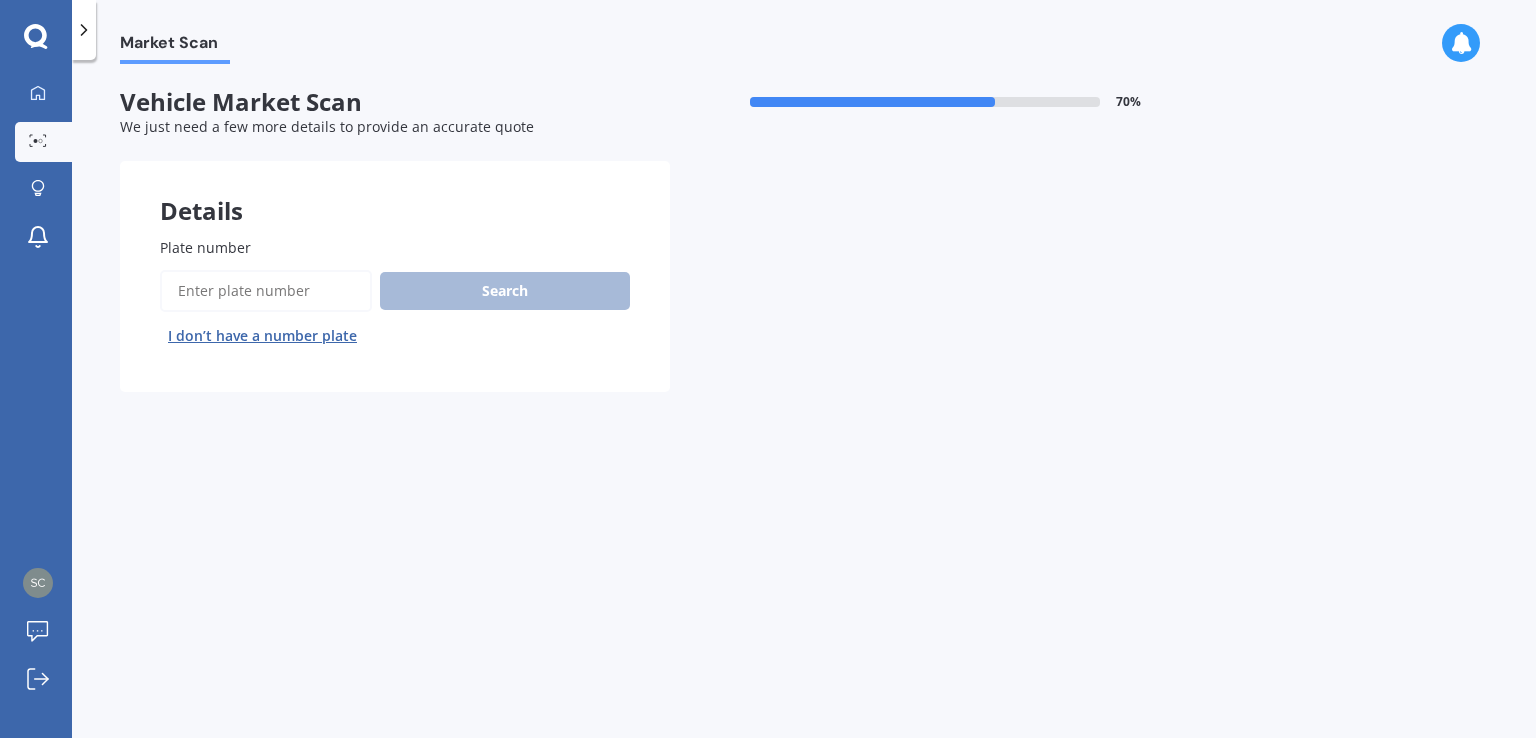 click on "Plate number" at bounding box center [266, 291] 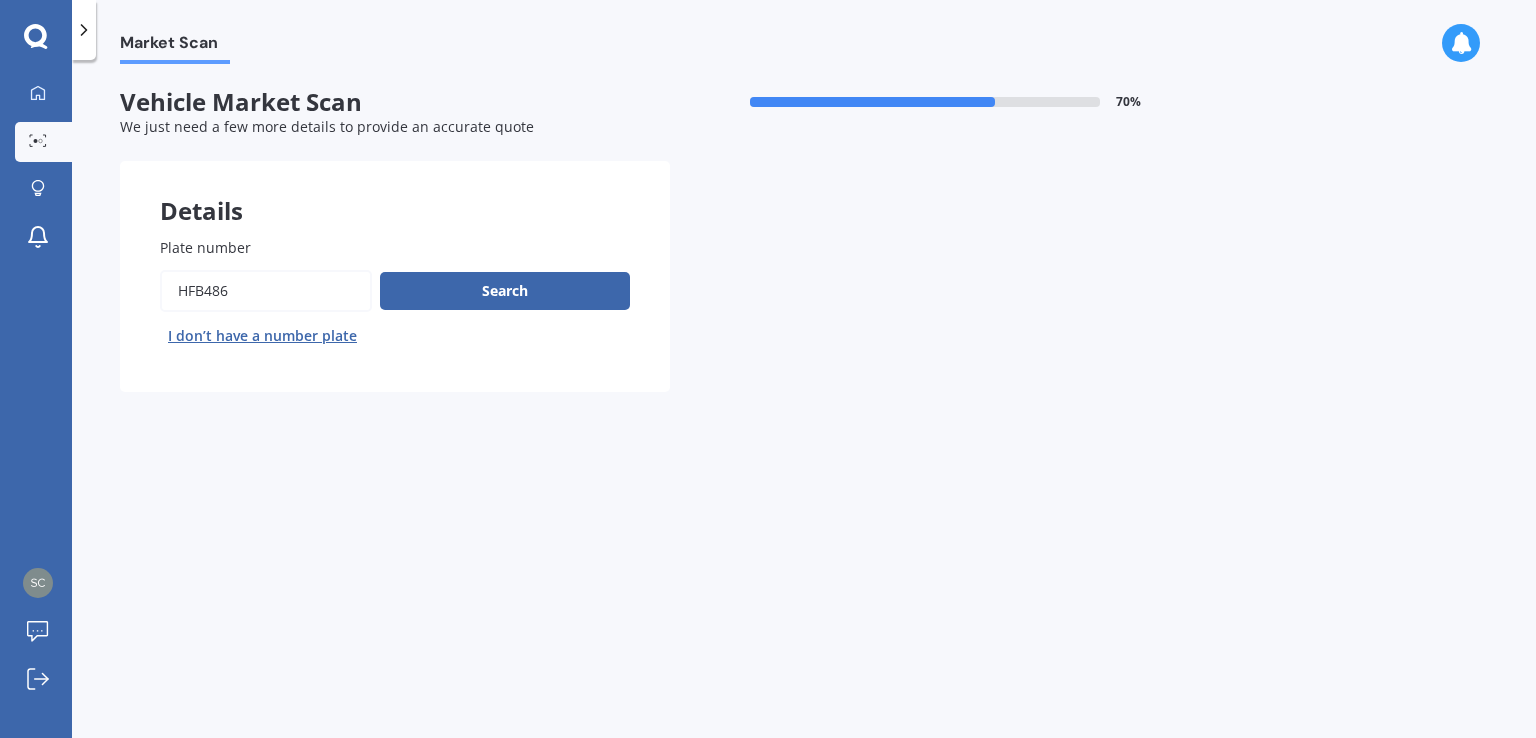 type on "HFB486" 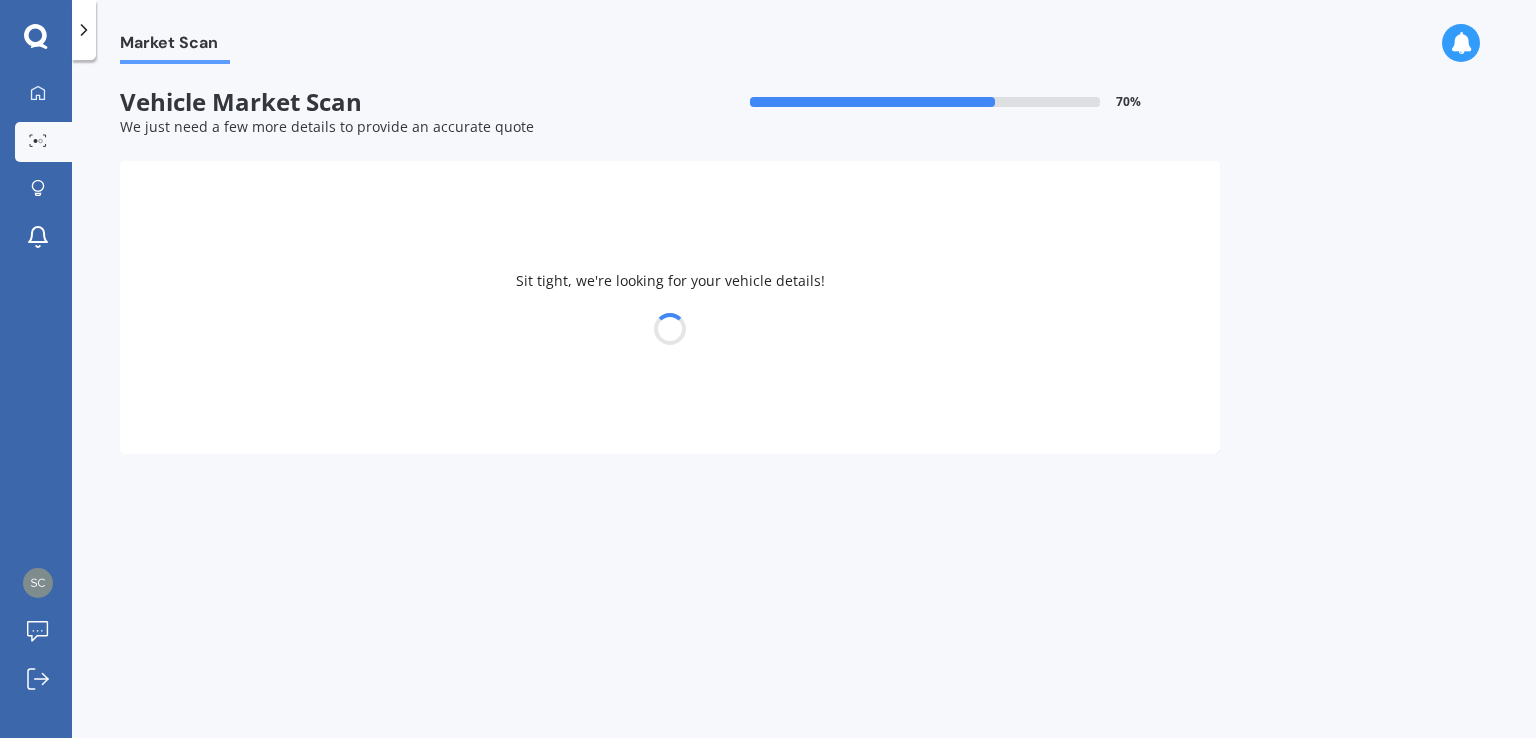 select on "FORD" 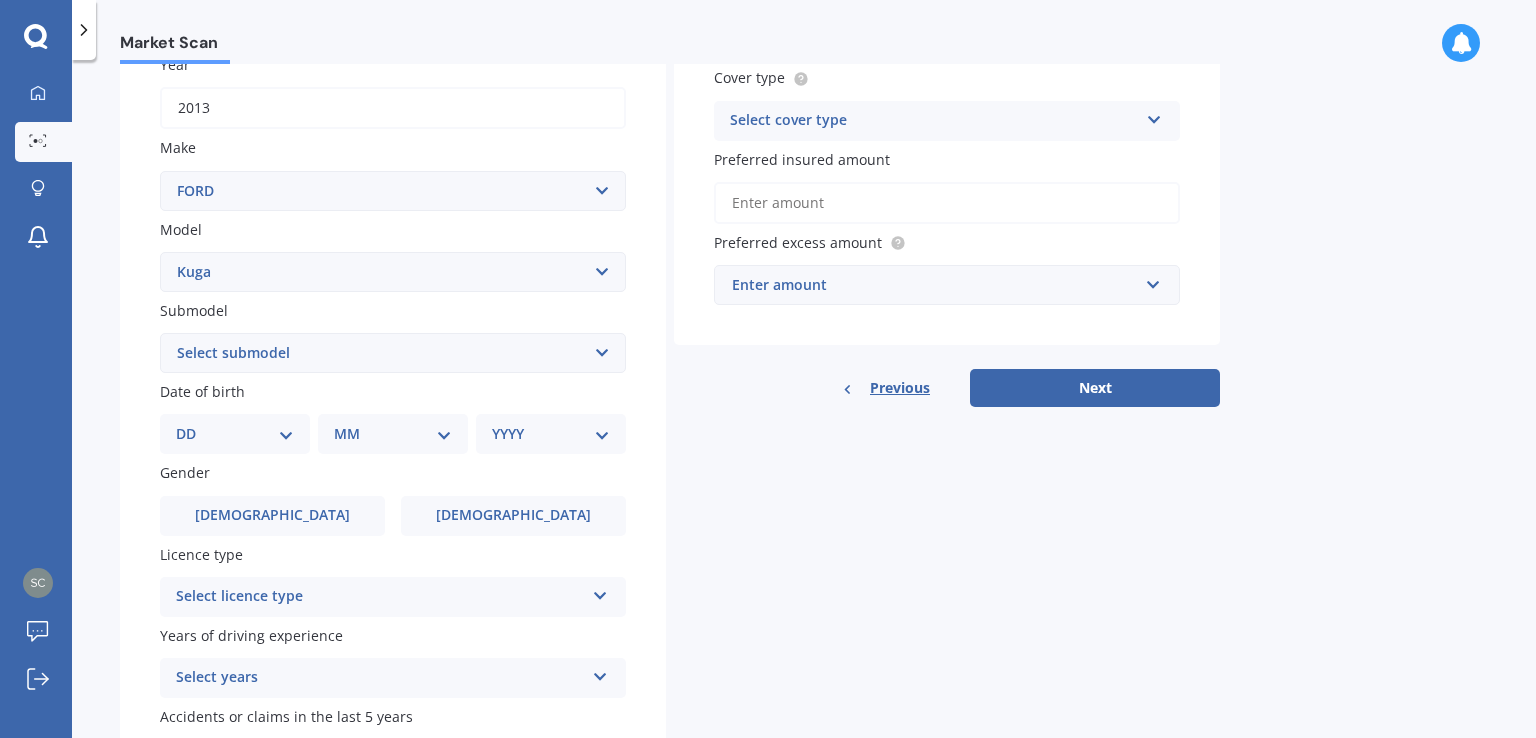 scroll, scrollTop: 400, scrollLeft: 0, axis: vertical 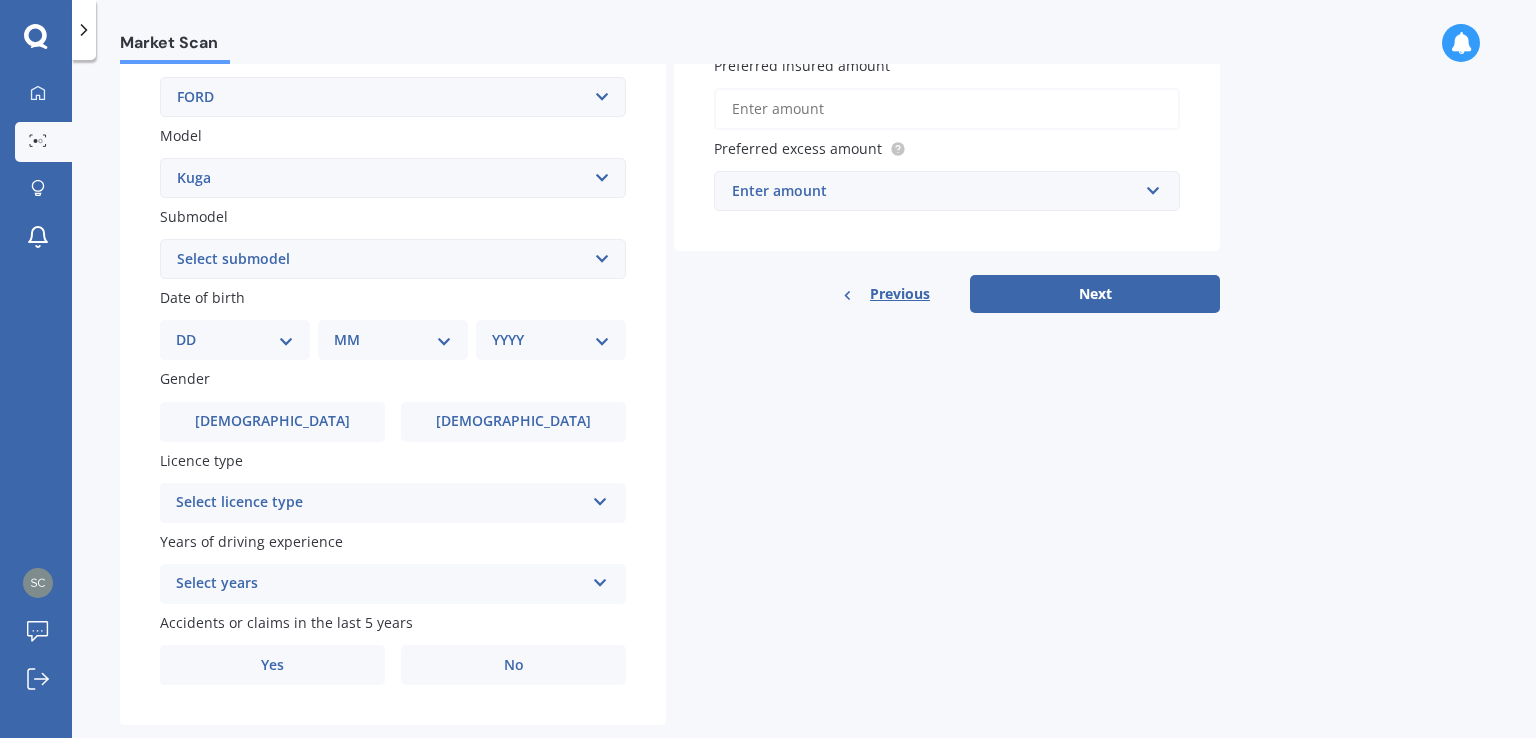 click on "DD 01 02 03 04 05 06 07 08 09 10 11 12 13 14 15 16 17 18 19 20 21 22 23 24 25 26 27 28 29 30 31" at bounding box center (235, 340) 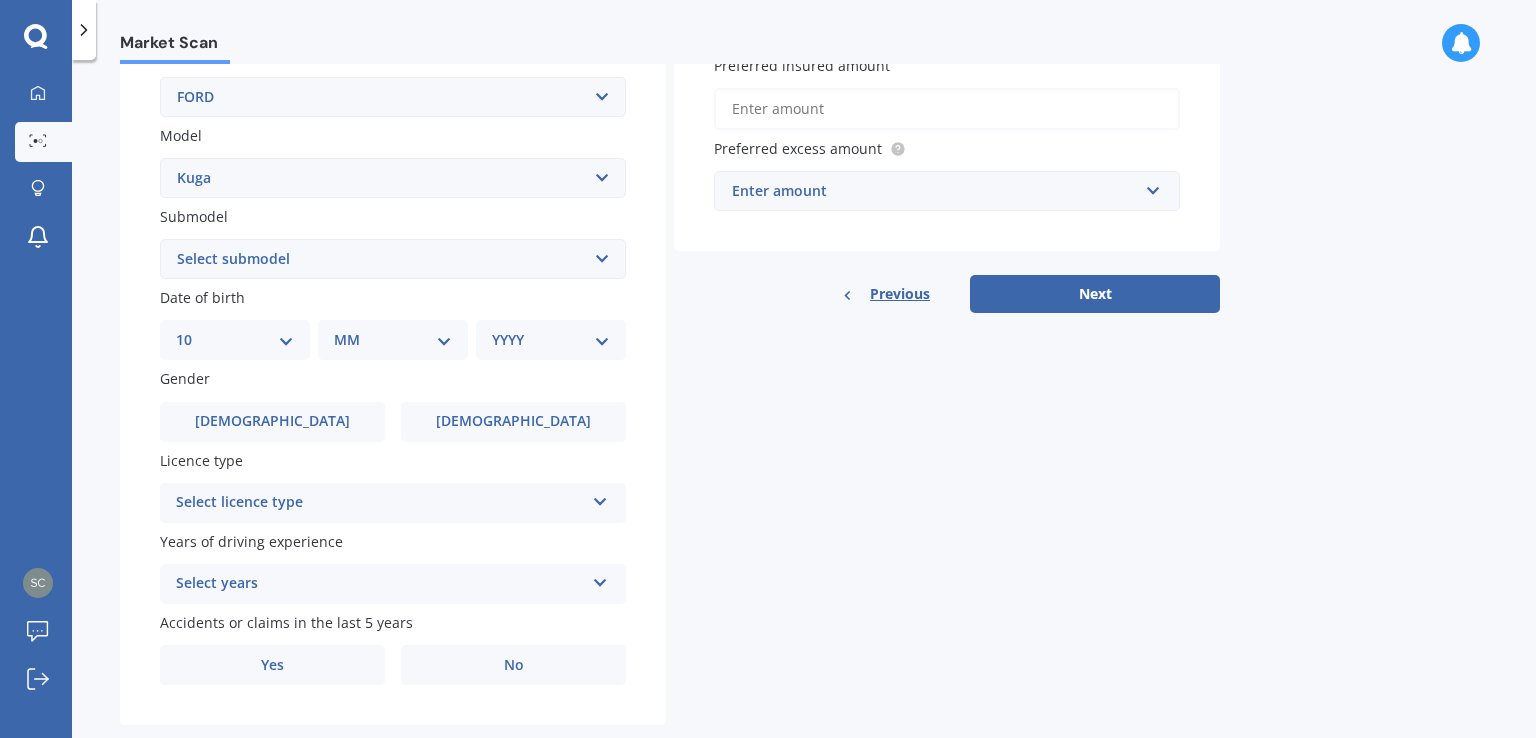 click on "DD 01 02 03 04 05 06 07 08 09 10 11 12 13 14 15 16 17 18 19 20 21 22 23 24 25 26 27 28 29 30 31" at bounding box center [235, 340] 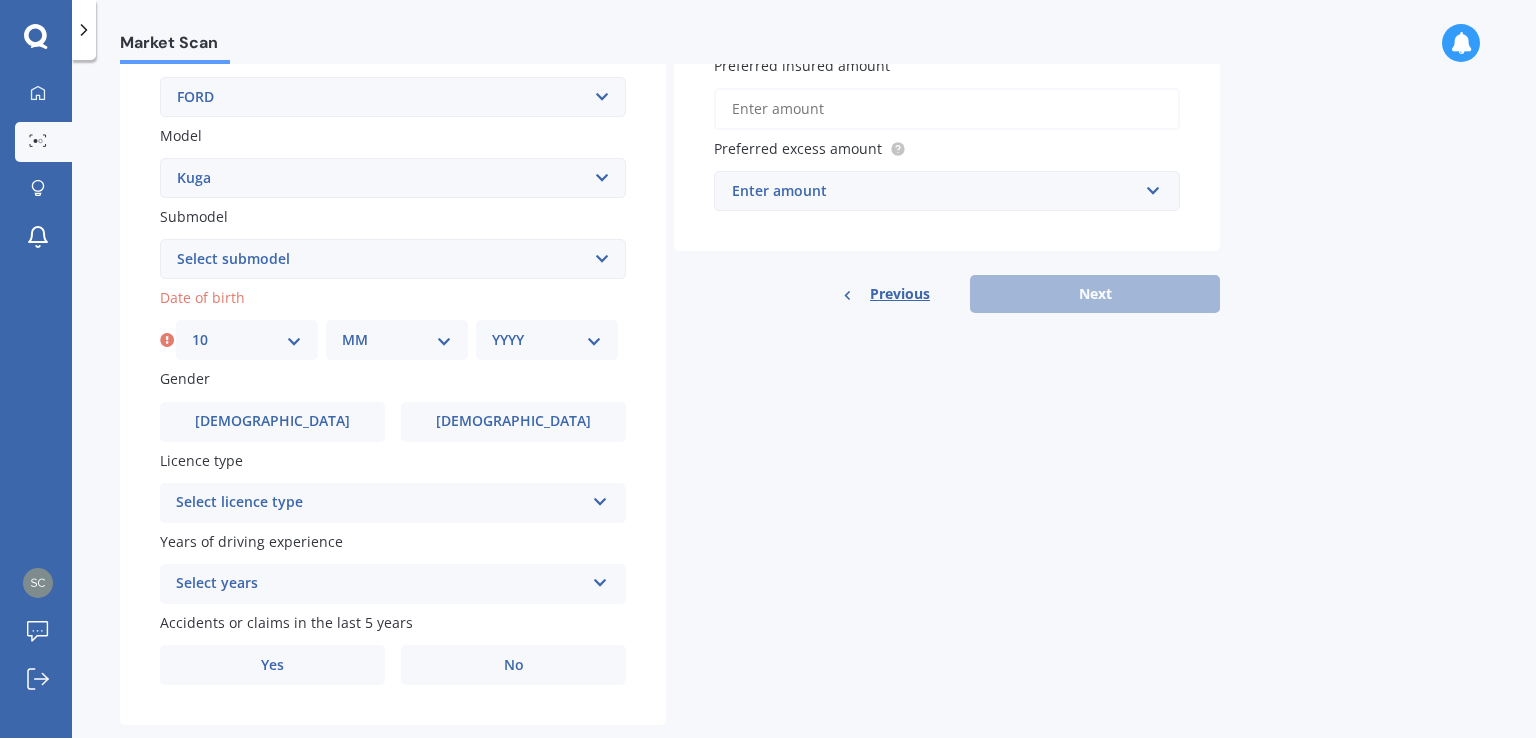 click on "MM 01 02 03 04 05 06 07 08 09 10 11 12" at bounding box center [397, 340] 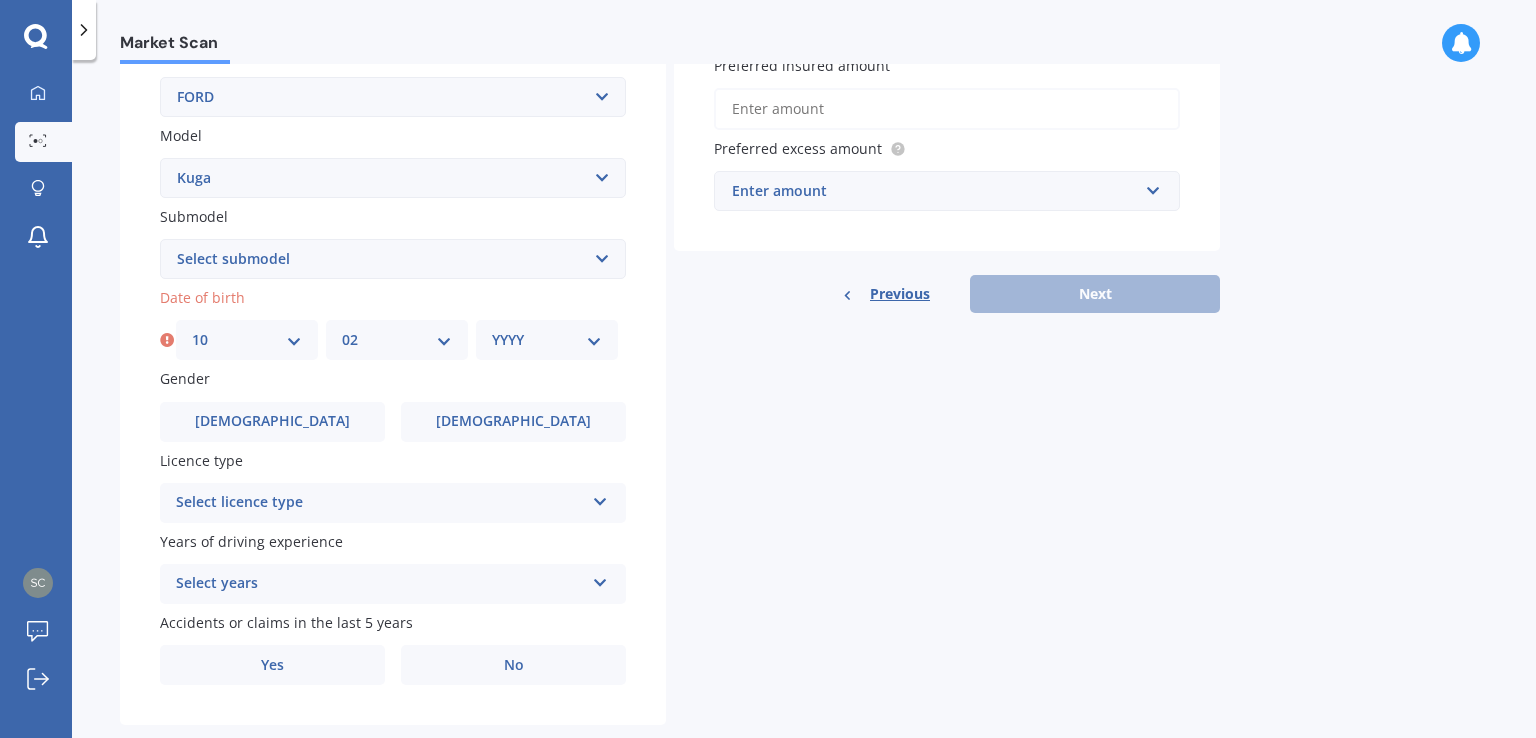 click on "MM 01 02 03 04 05 06 07 08 09 10 11 12" at bounding box center (397, 340) 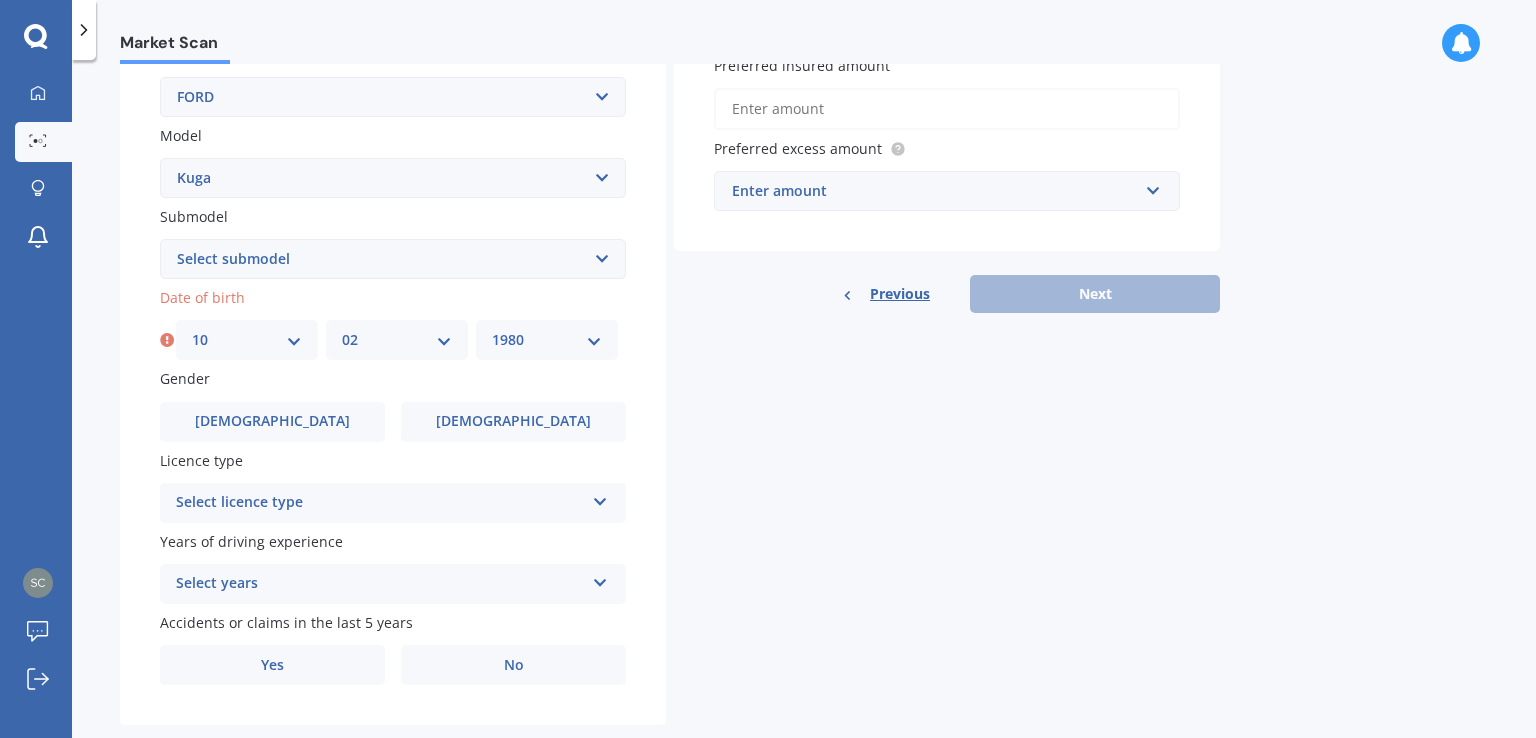 click on "YYYY 2025 2024 2023 2022 2021 2020 2019 2018 2017 2016 2015 2014 2013 2012 2011 2010 2009 2008 2007 2006 2005 2004 2003 2002 2001 2000 1999 1998 1997 1996 1995 1994 1993 1992 1991 1990 1989 1988 1987 1986 1985 1984 1983 1982 1981 1980 1979 1978 1977 1976 1975 1974 1973 1972 1971 1970 1969 1968 1967 1966 1965 1964 1963 1962 1961 1960 1959 1958 1957 1956 1955 1954 1953 1952 1951 1950 1949 1948 1947 1946 1945 1944 1943 1942 1941 1940 1939 1938 1937 1936 1935 1934 1933 1932 1931 1930 1929 1928 1927 1926" at bounding box center [547, 340] 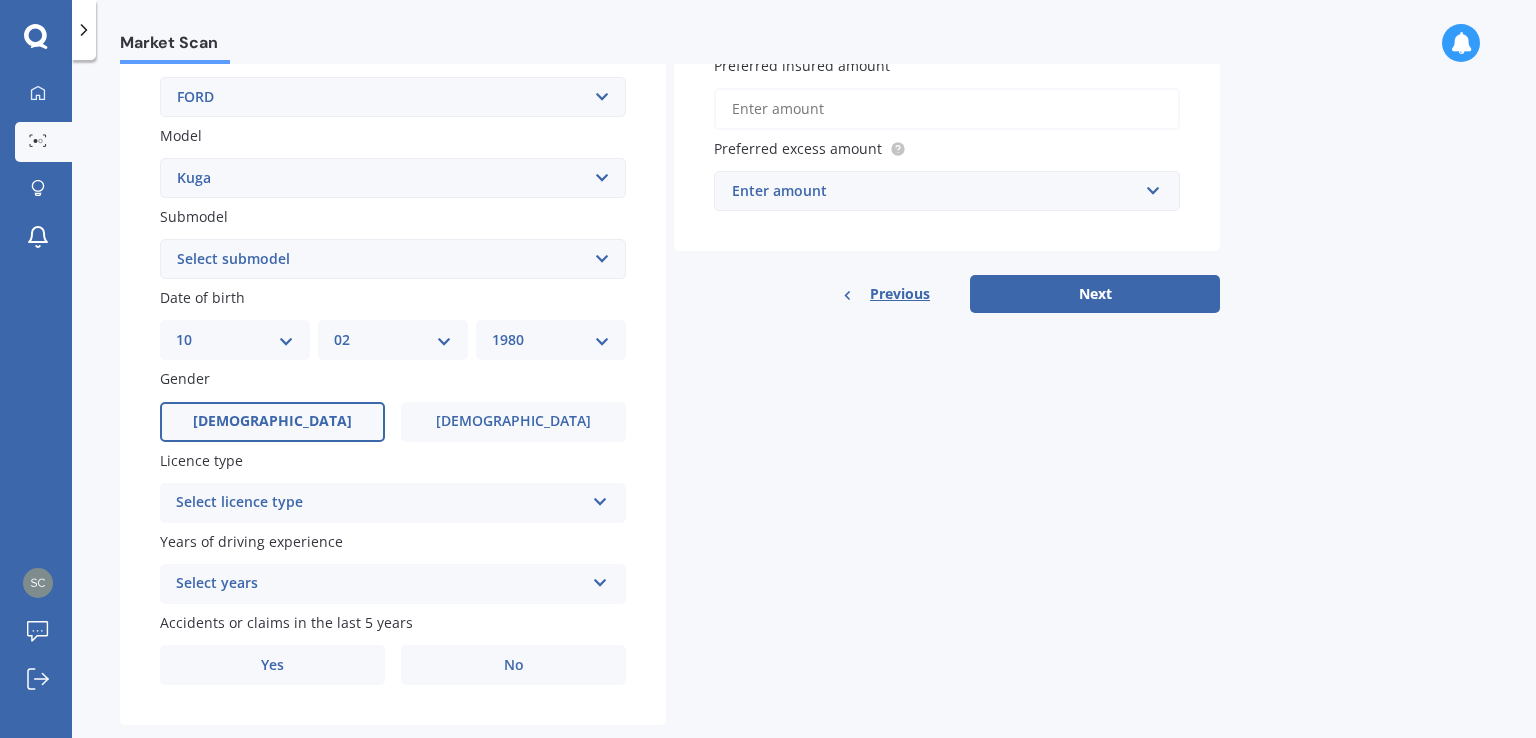 click on "[DEMOGRAPHIC_DATA]" at bounding box center (272, 421) 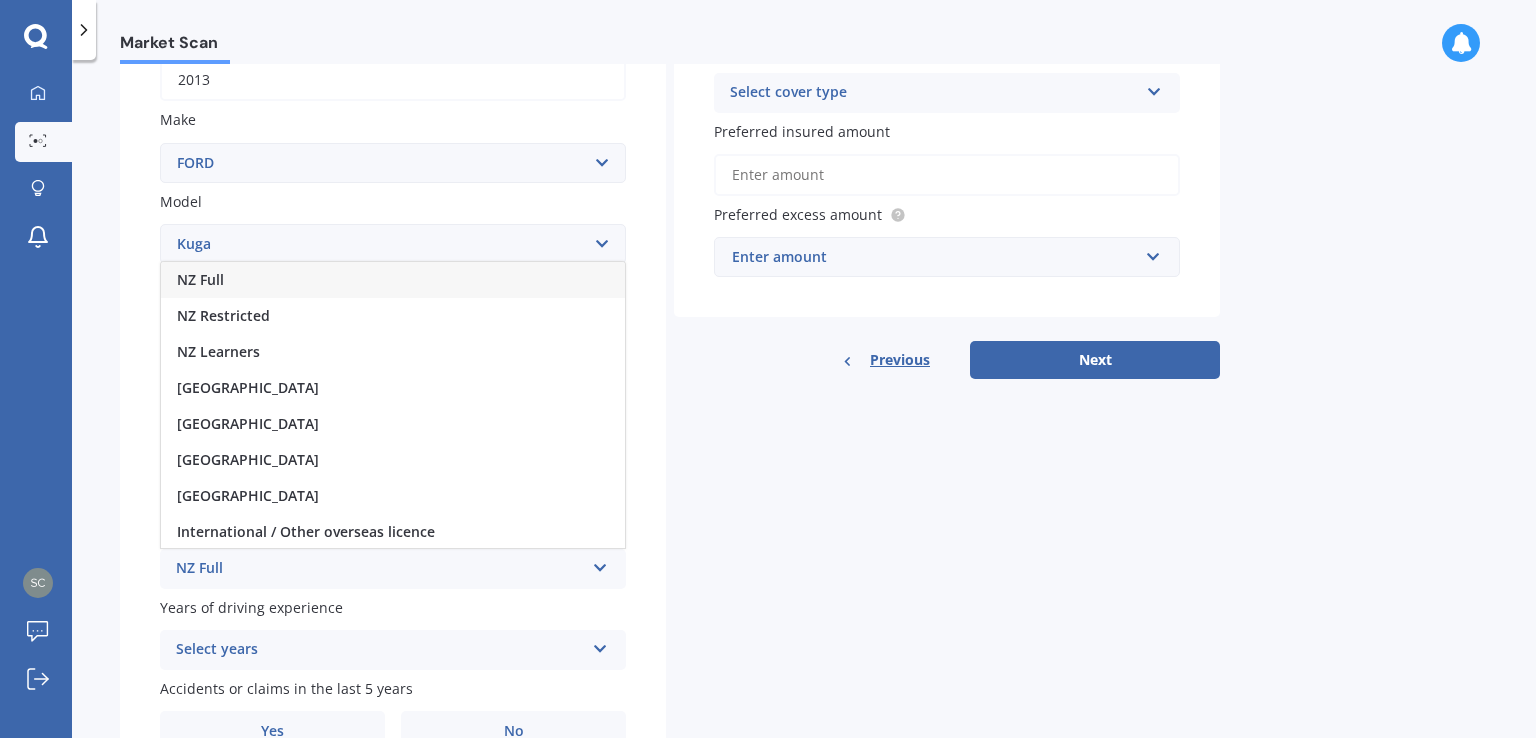scroll, scrollTop: 300, scrollLeft: 0, axis: vertical 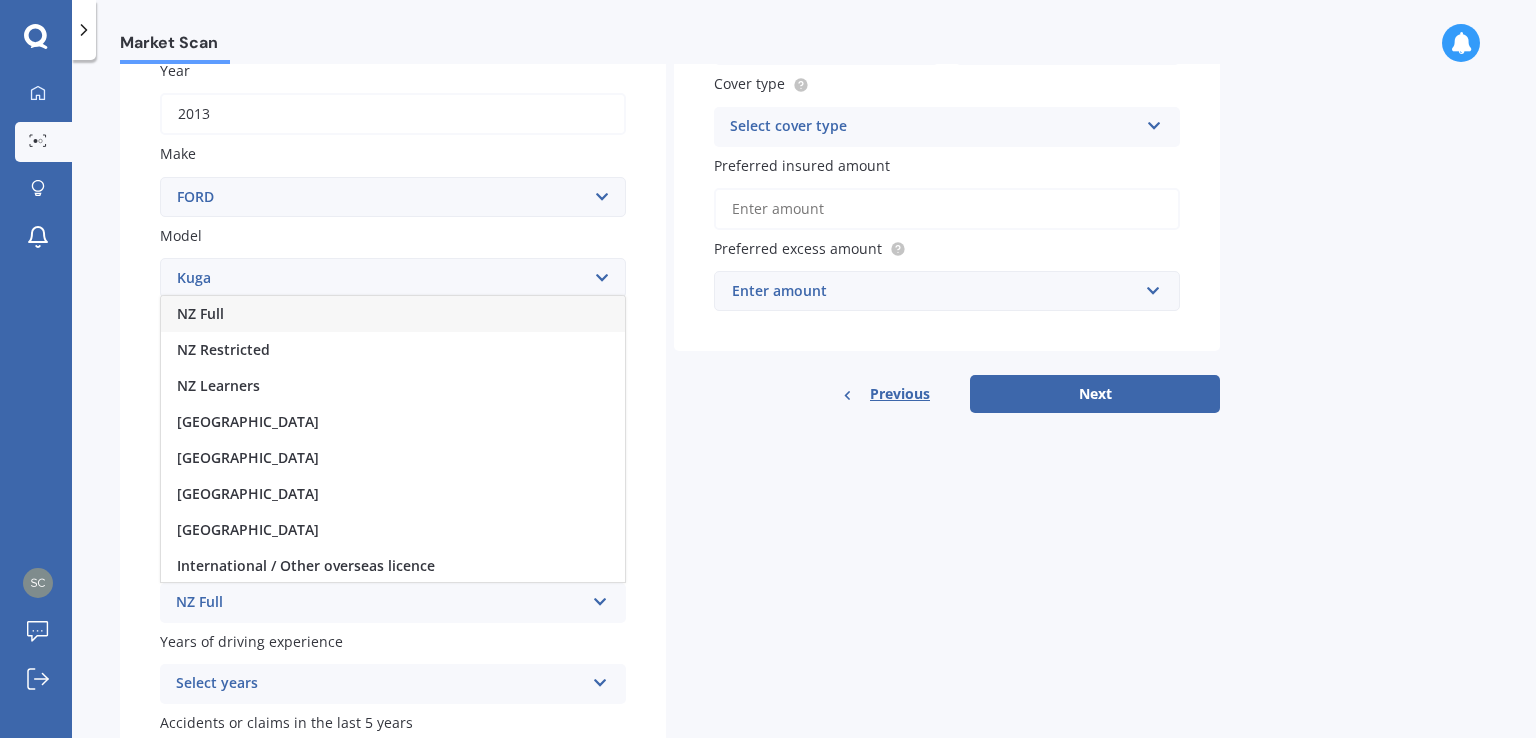 click on "NZ Full" at bounding box center (200, 313) 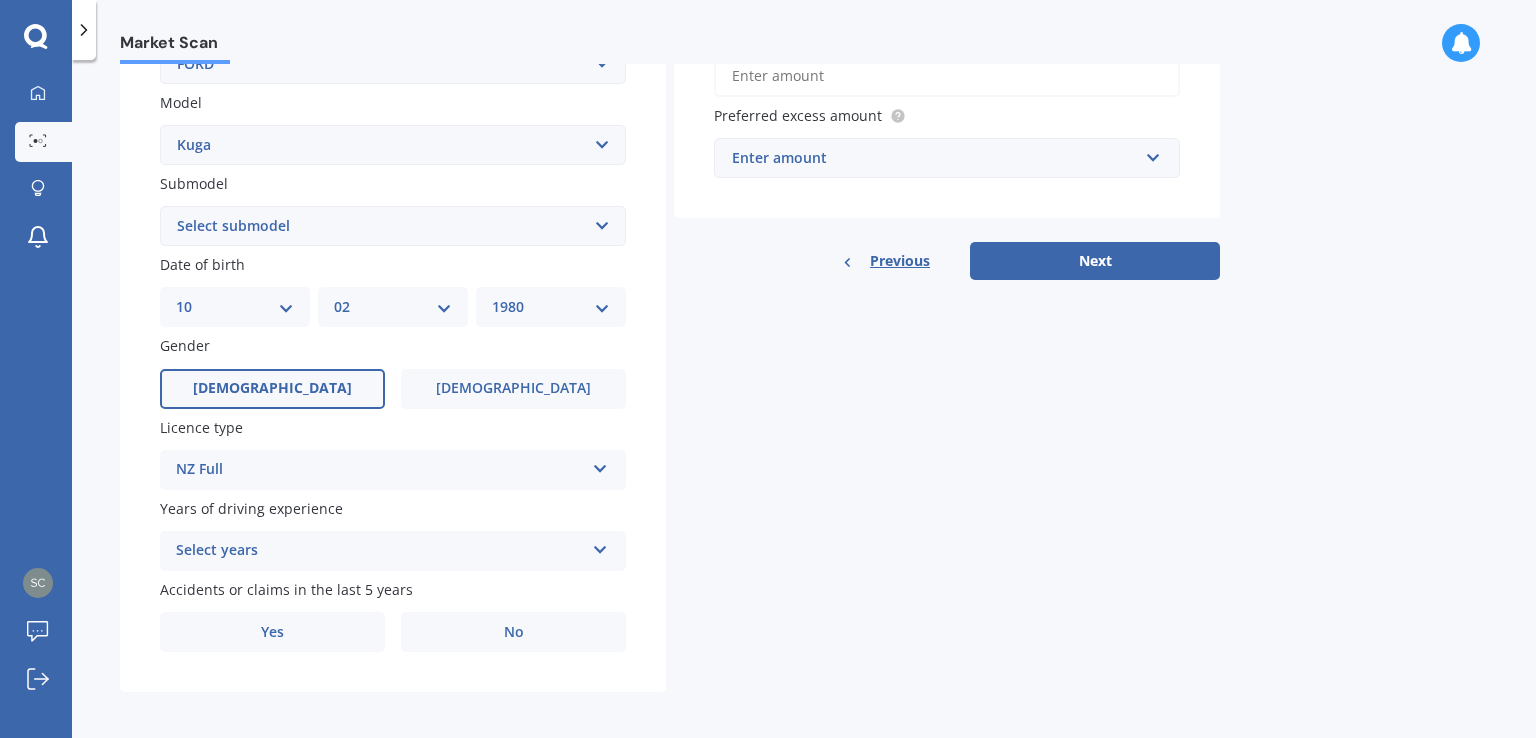 scroll, scrollTop: 440, scrollLeft: 0, axis: vertical 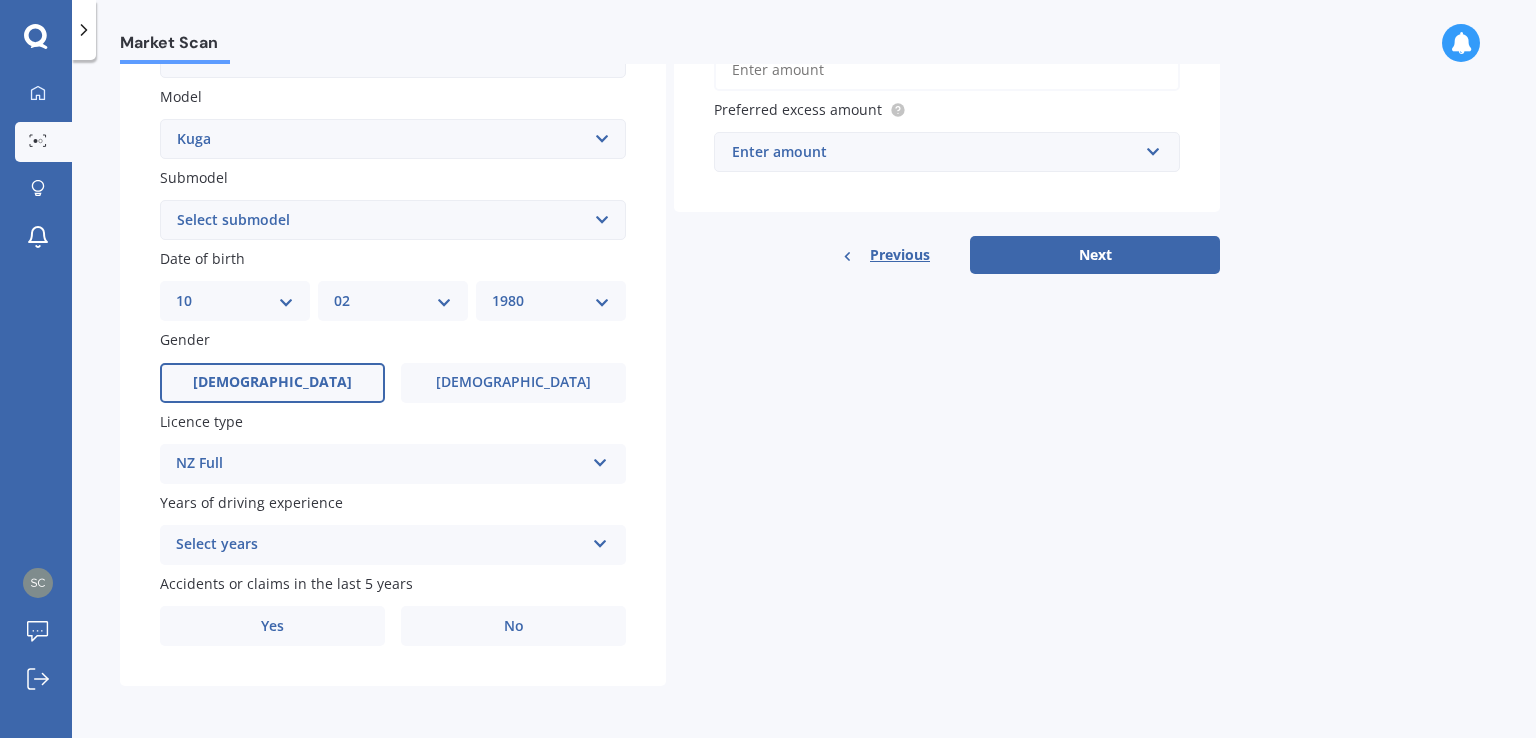 click on "Select years" at bounding box center [380, 545] 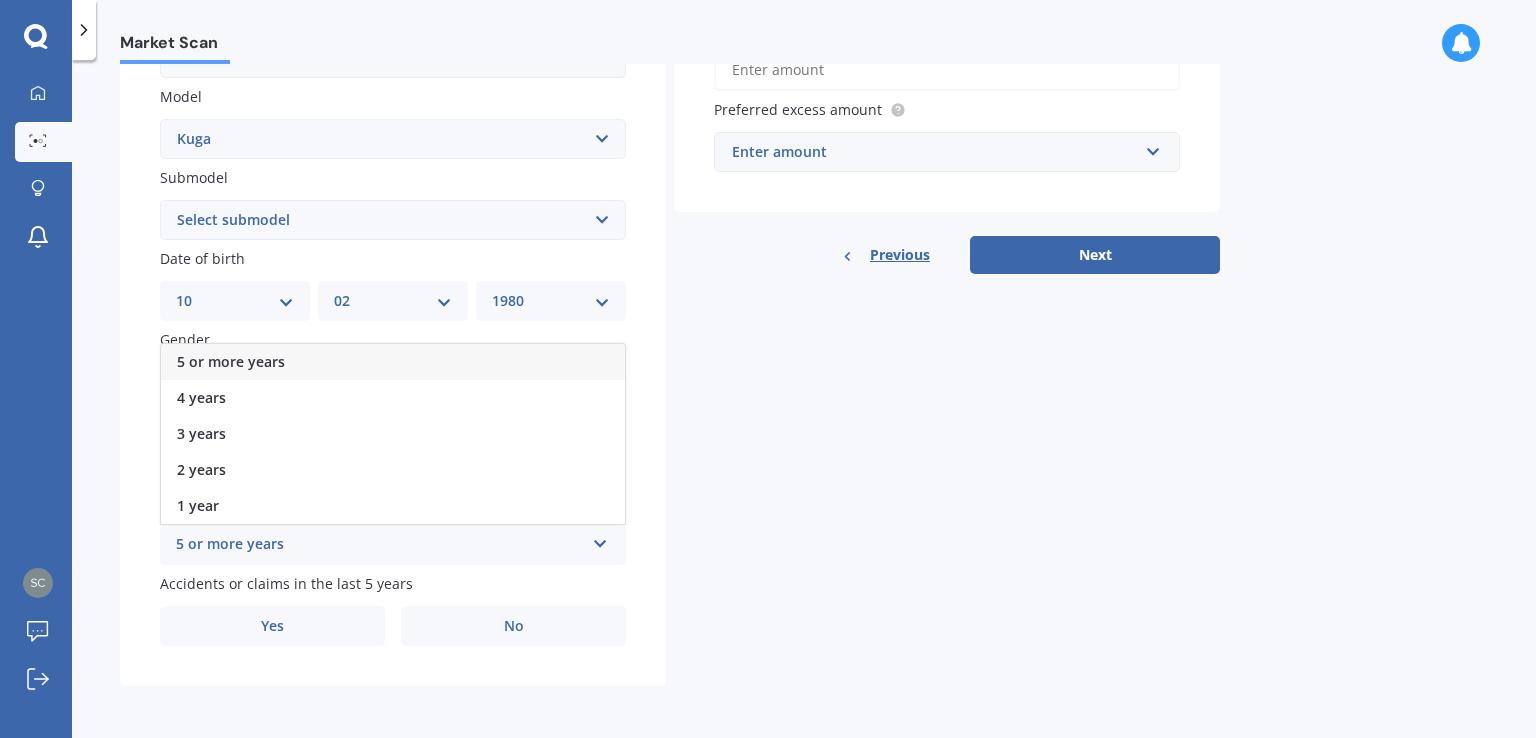click on "5 or more years" at bounding box center (231, 361) 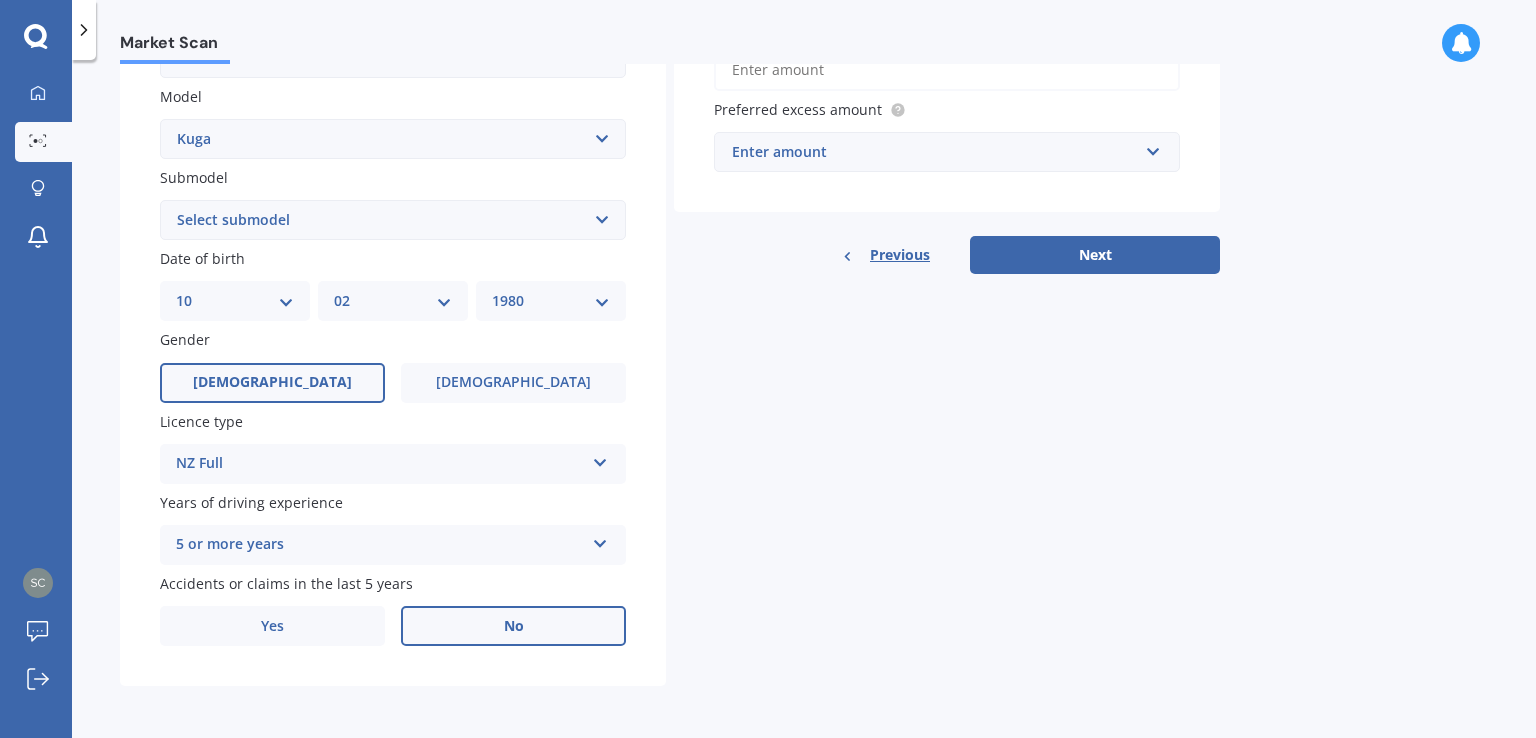 click on "No" at bounding box center [514, 626] 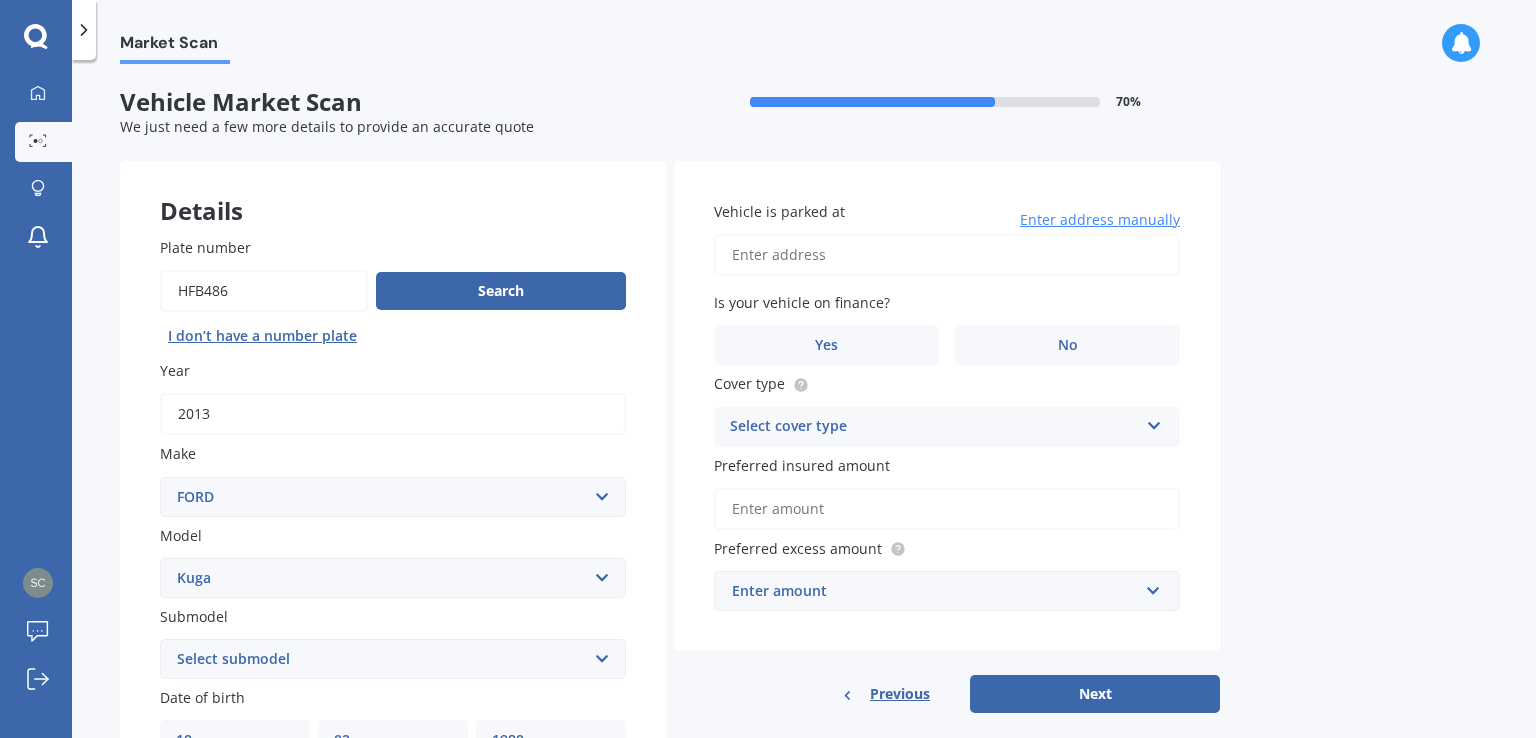click on "Vehicle is parked at" at bounding box center [947, 255] 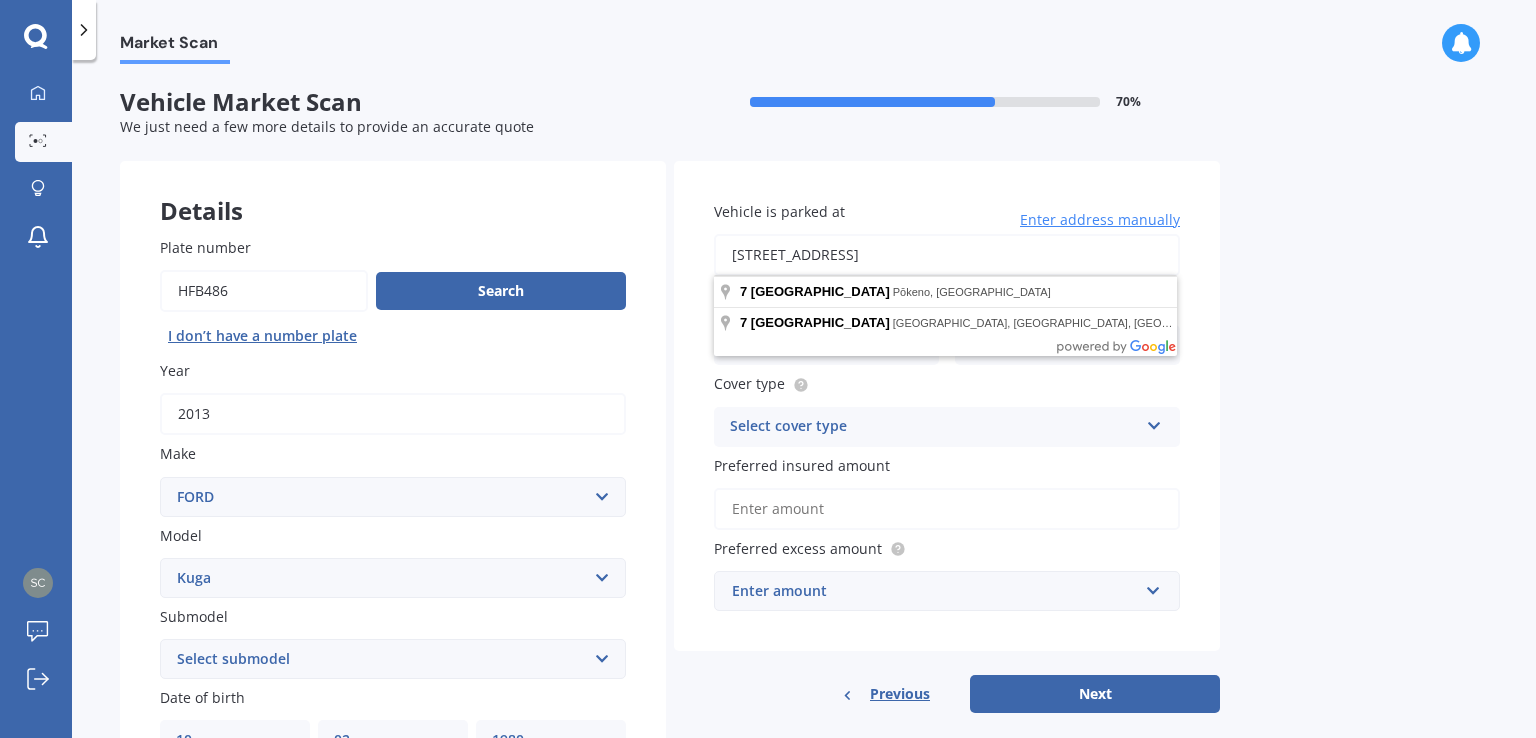 type on "[STREET_ADDRESS]" 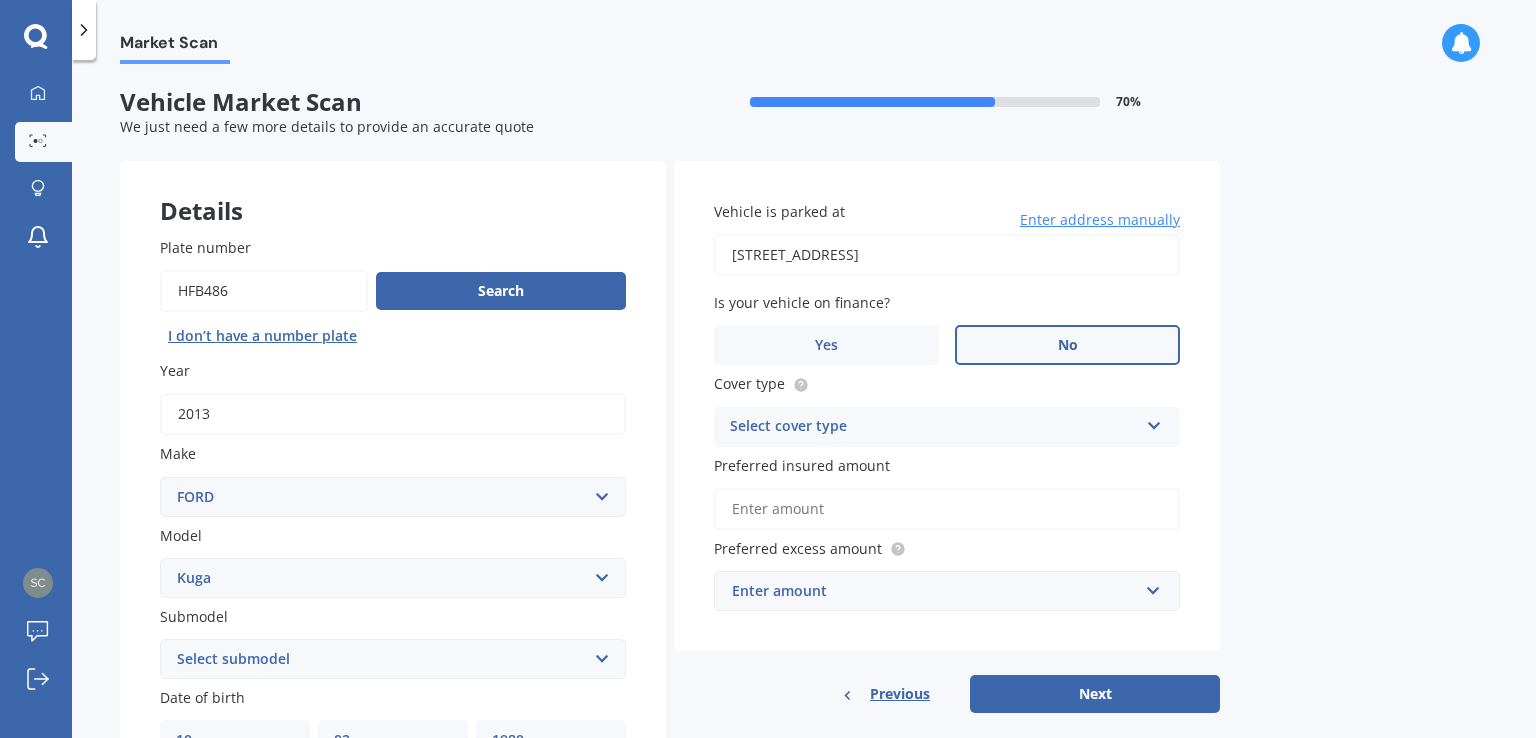 click on "No" at bounding box center (1067, 345) 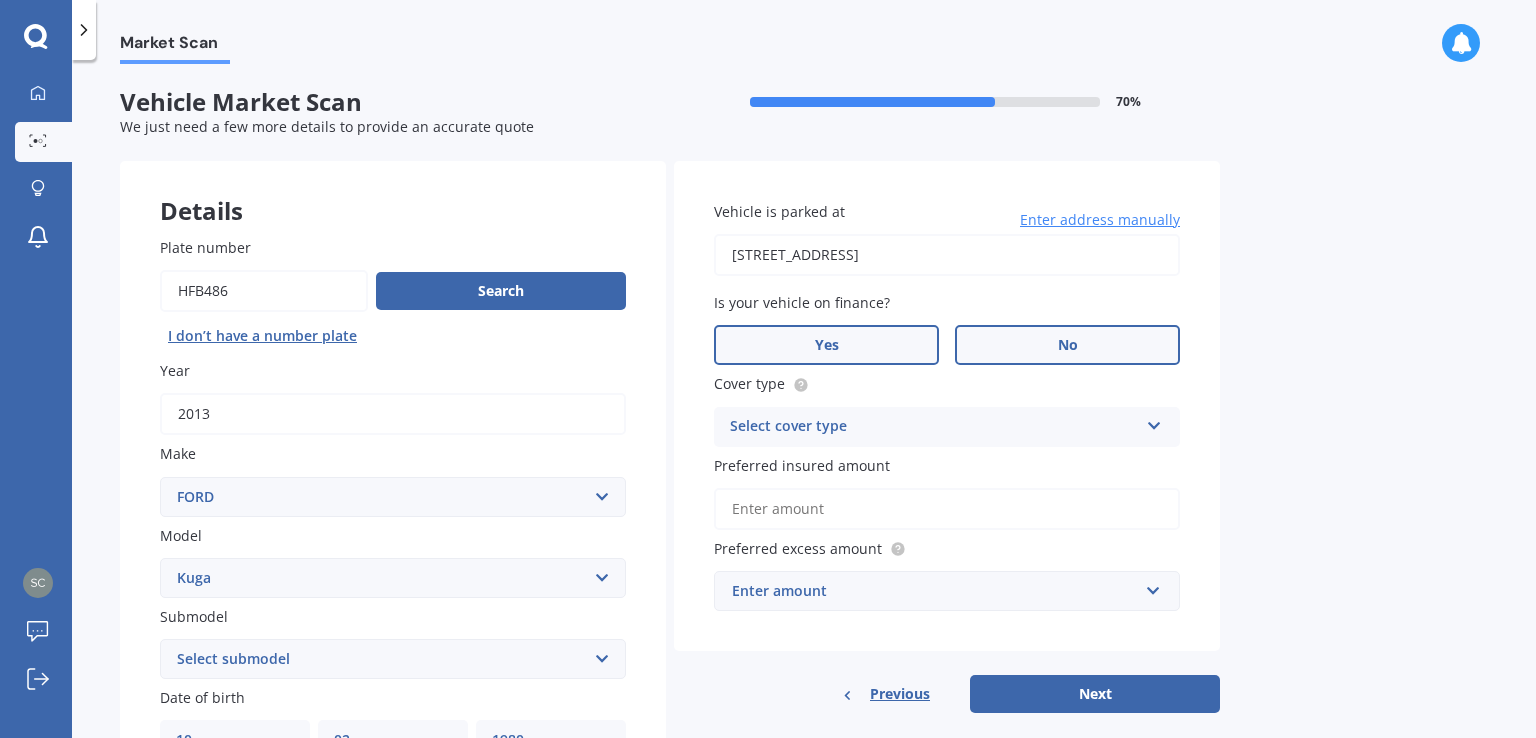 click on "Yes" at bounding box center (826, 345) 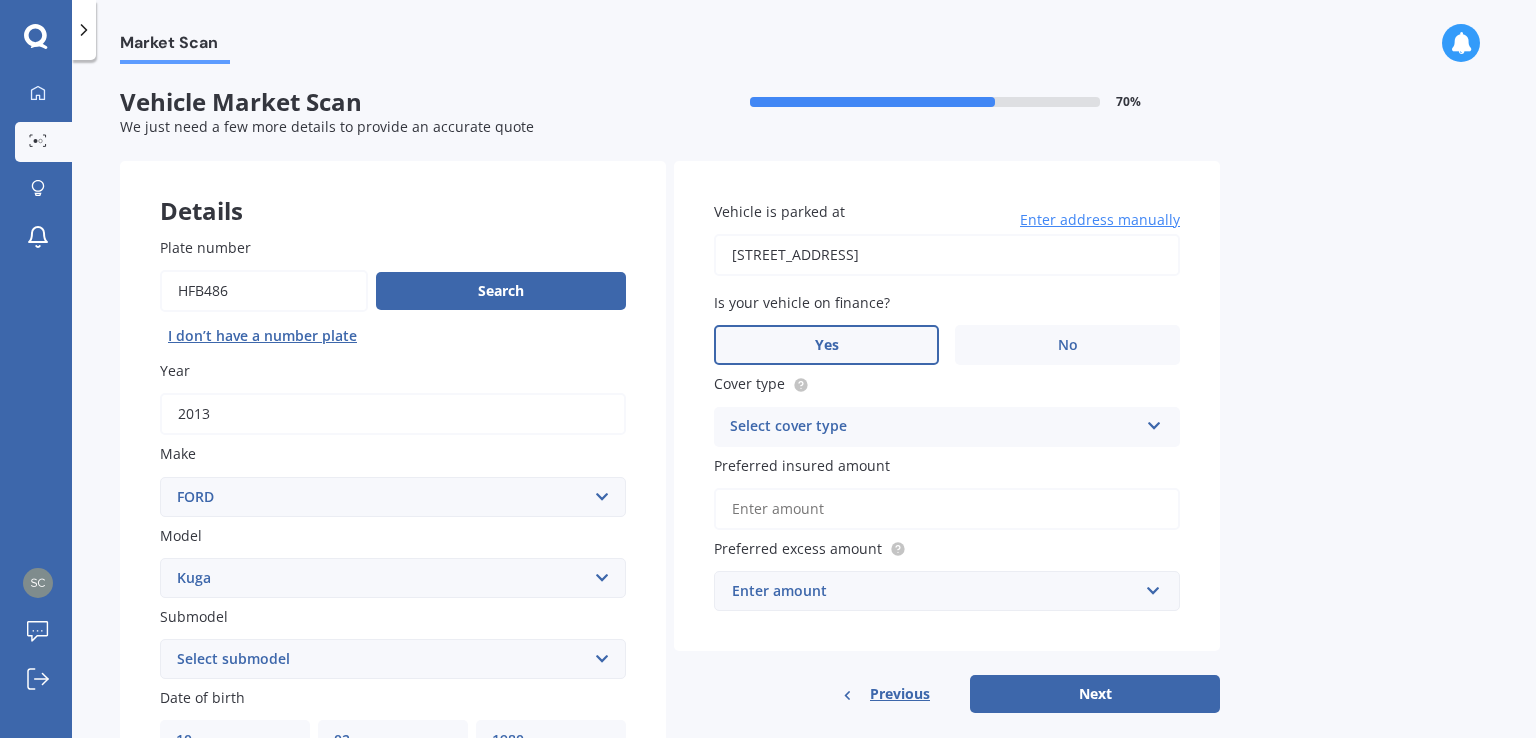 click on "Select cover type" at bounding box center [934, 427] 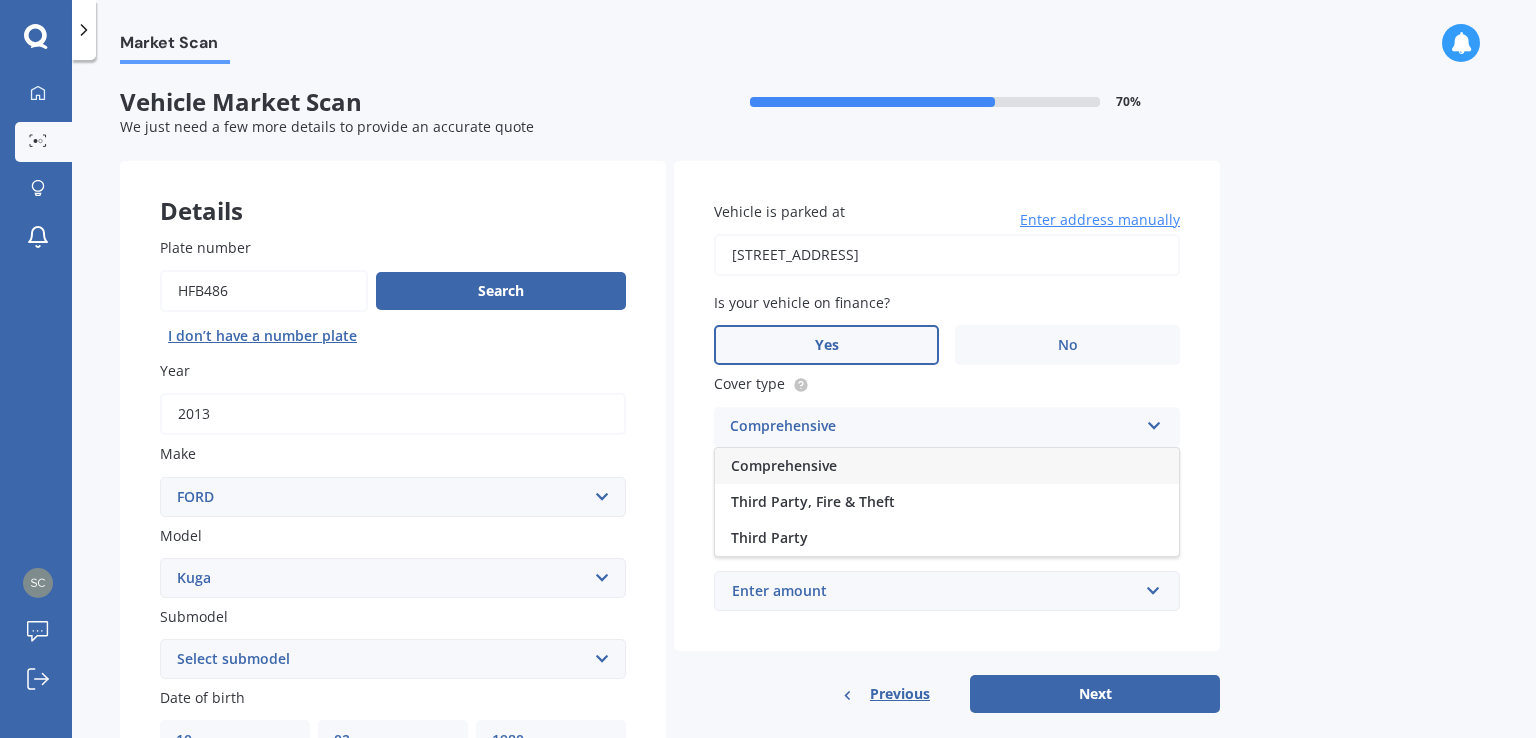 click on "Comprehensive" at bounding box center [784, 465] 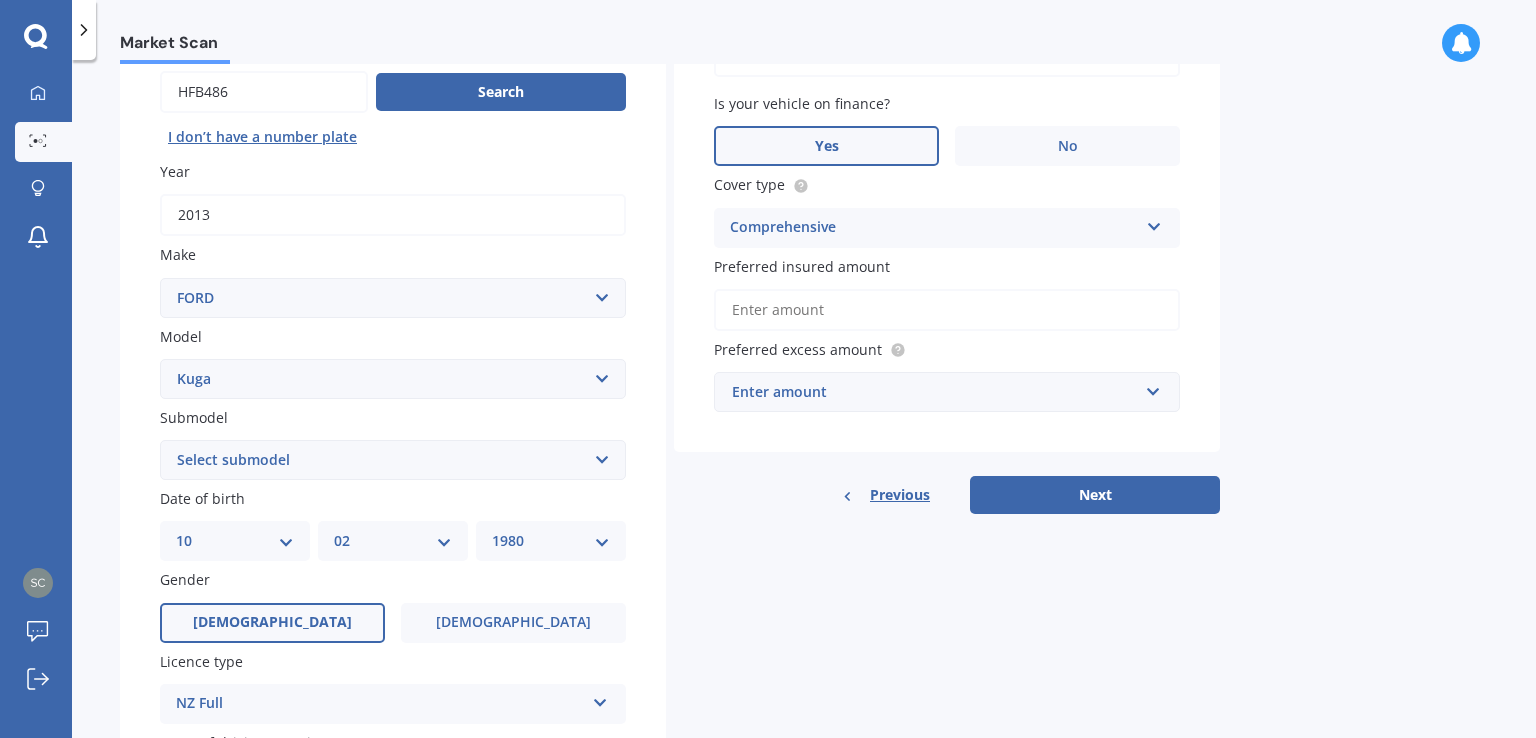 scroll, scrollTop: 200, scrollLeft: 0, axis: vertical 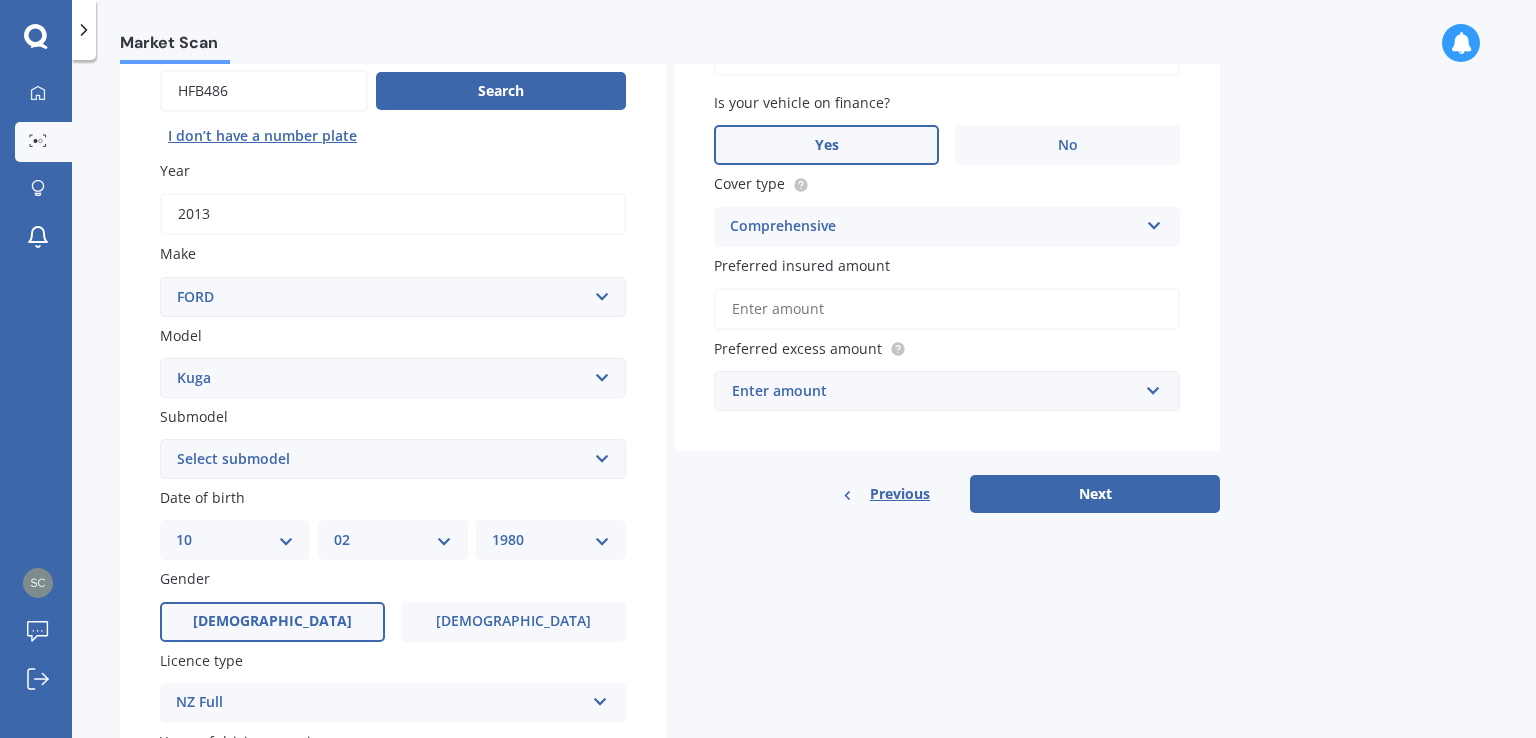 click on "Preferred insured amount" at bounding box center (947, 309) 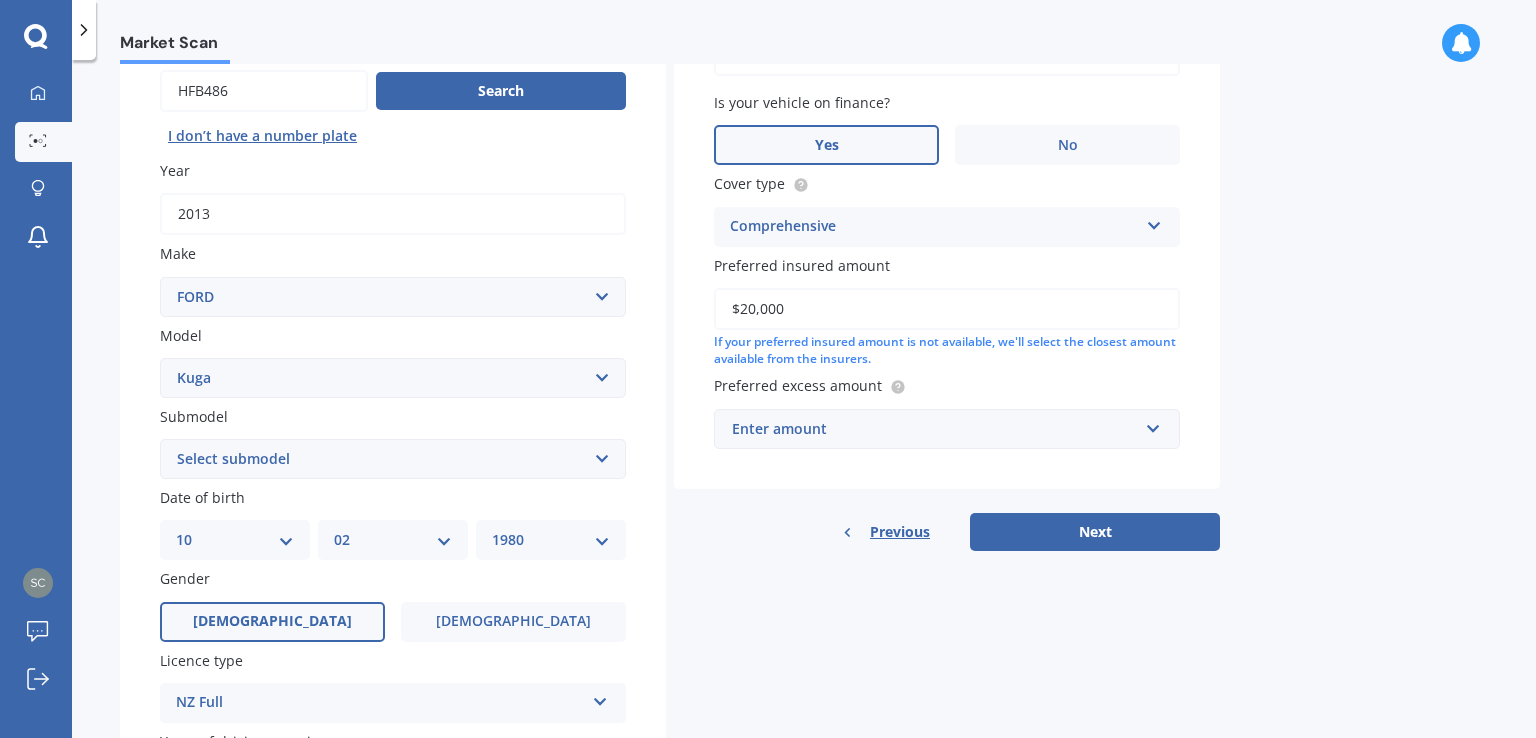 type on "$20,000" 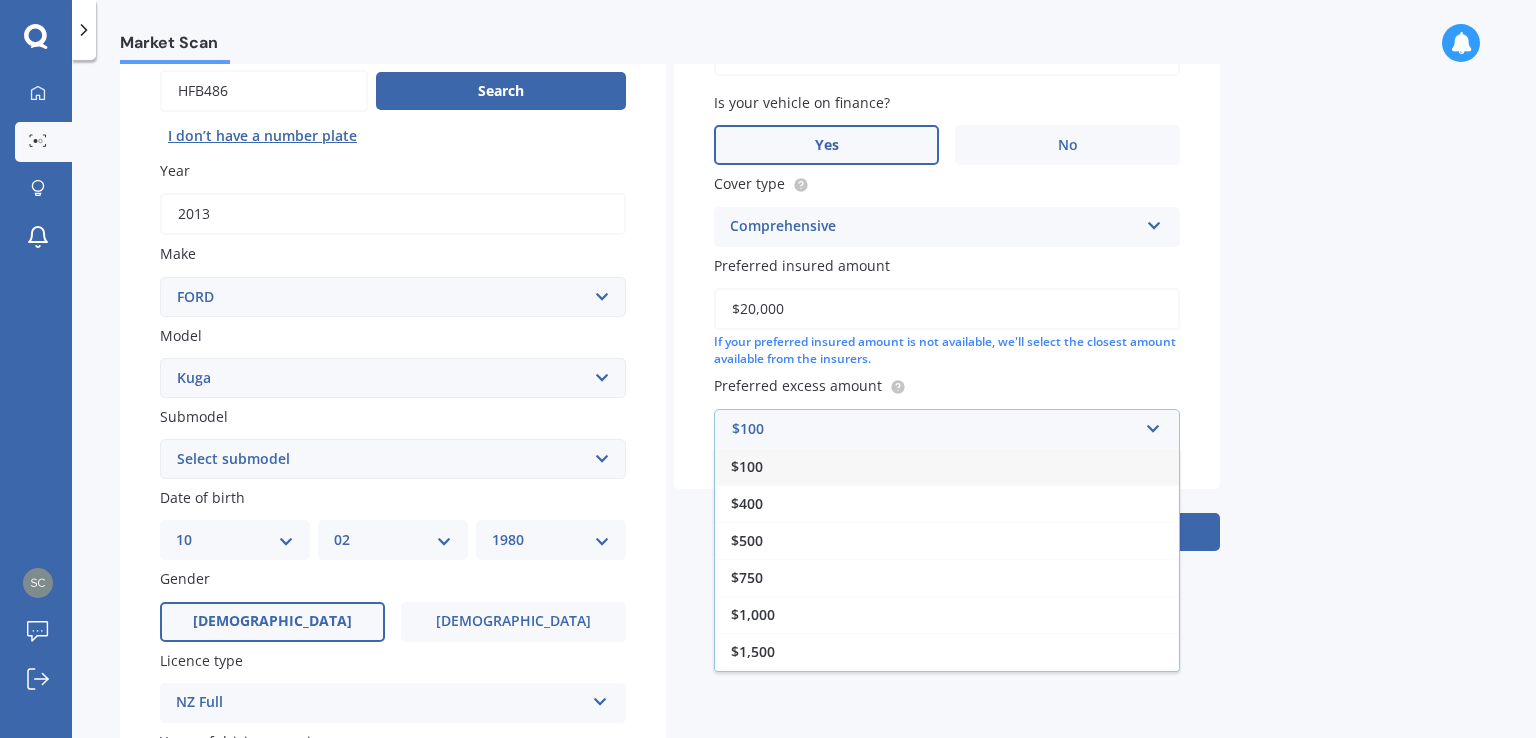 click on "$100" at bounding box center (747, 466) 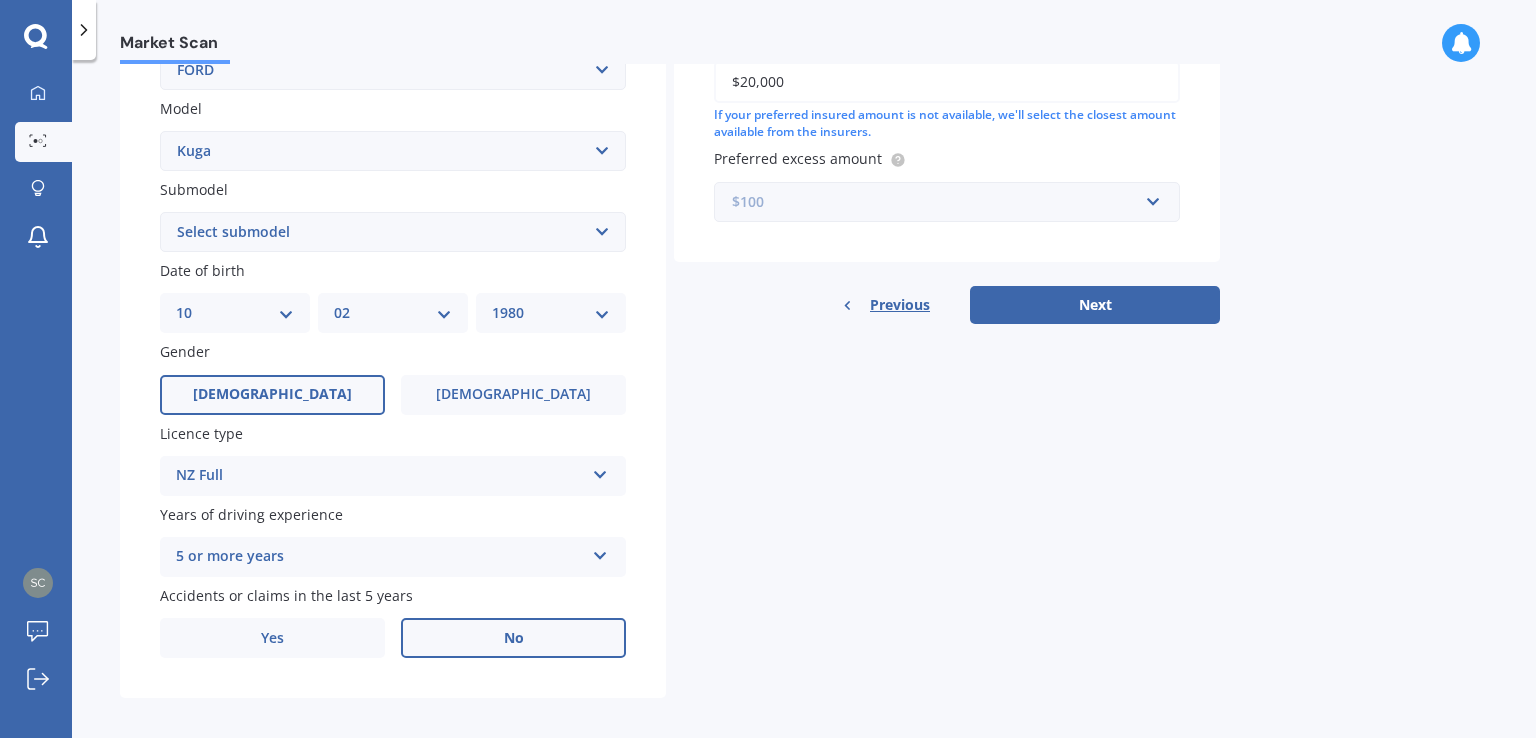 scroll, scrollTop: 440, scrollLeft: 0, axis: vertical 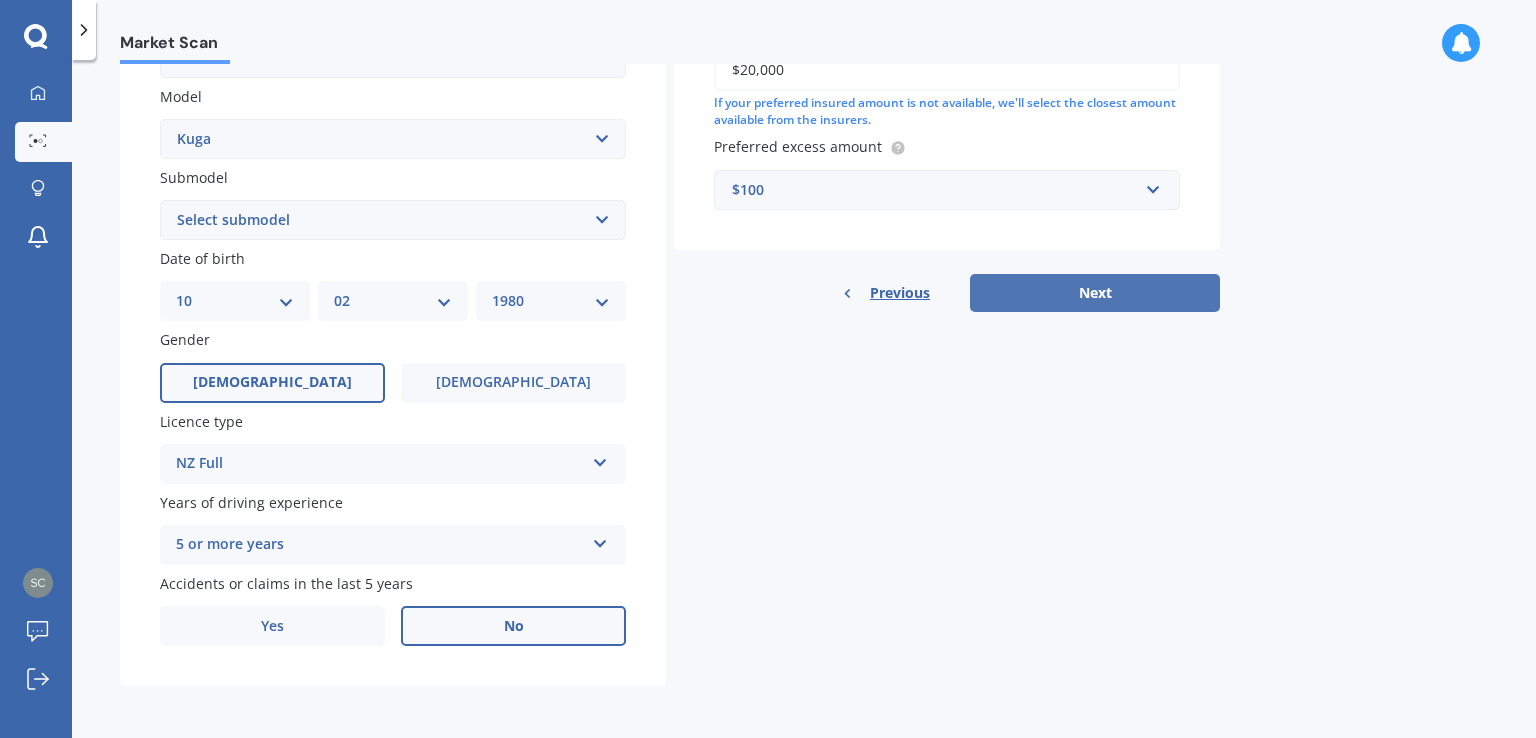 click on "Next" at bounding box center (1095, 293) 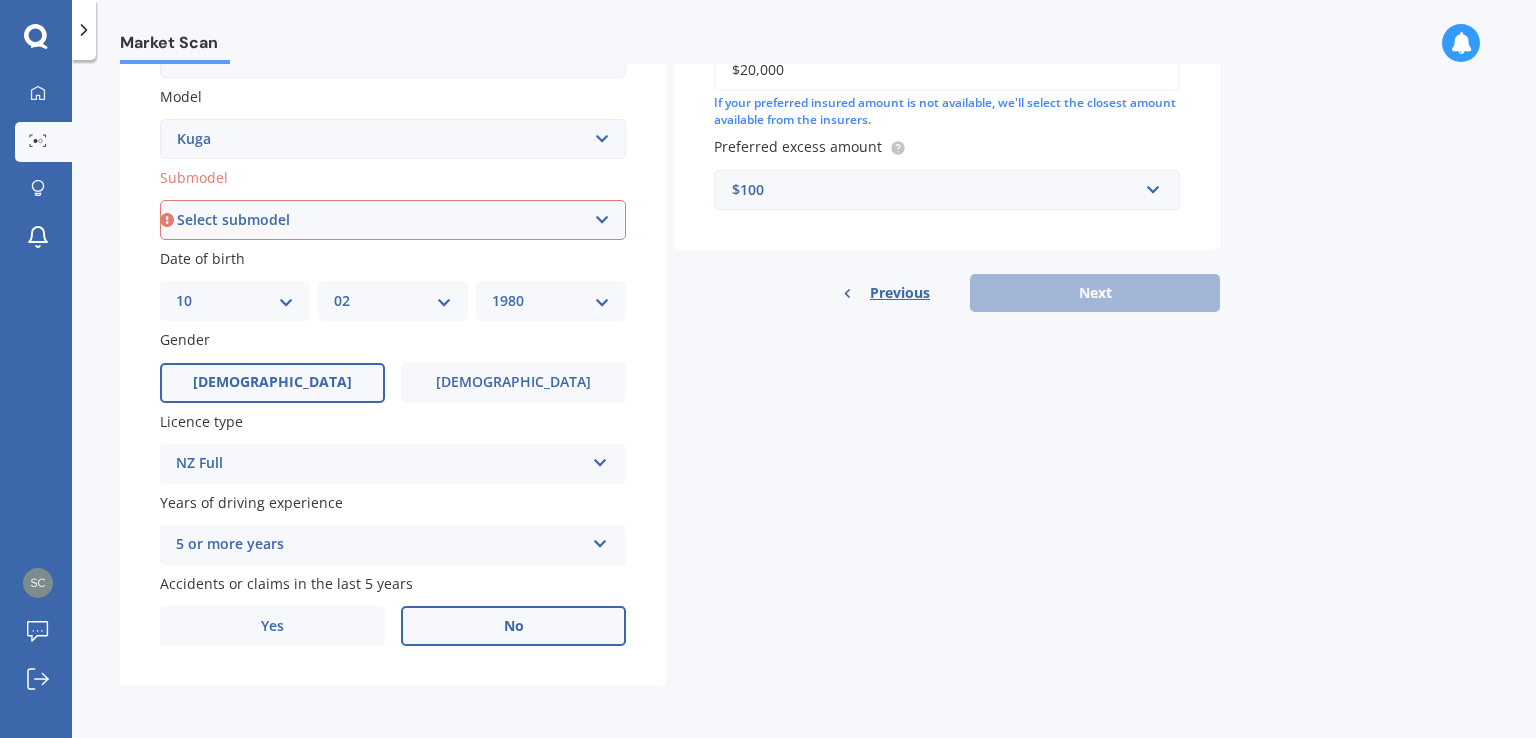 click on "Select submodel (All other) 2.5 turbo Ambiente Diesel Ambiente EcoBoost Petrol non-turbo Titanium Diesel Titanium EcoBoost Trend Diesel Trend EcoBoost" at bounding box center [393, 220] 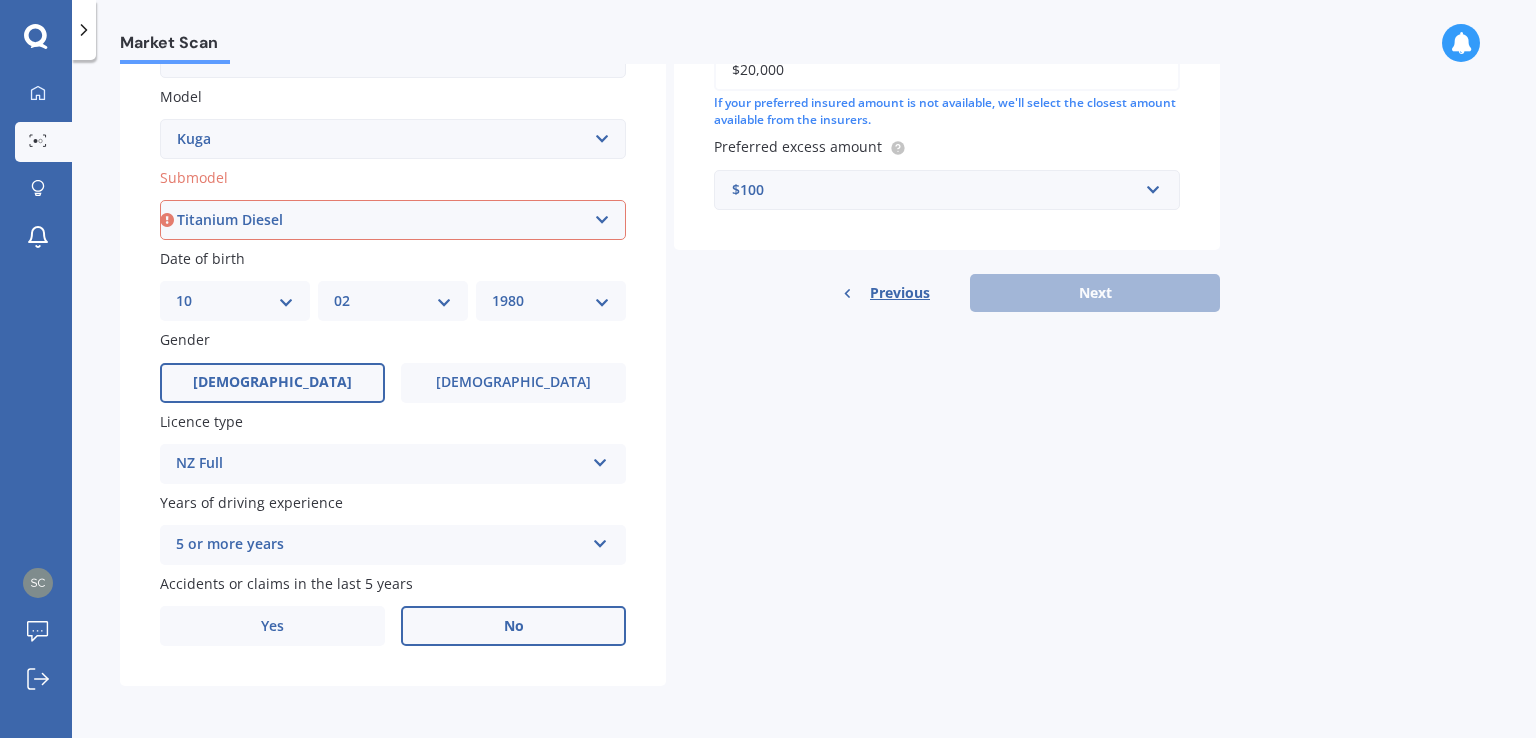 click on "Select submodel (All other) 2.5 turbo Ambiente Diesel Ambiente EcoBoost Petrol non-turbo Titanium Diesel Titanium EcoBoost Trend Diesel Trend EcoBoost" at bounding box center [393, 220] 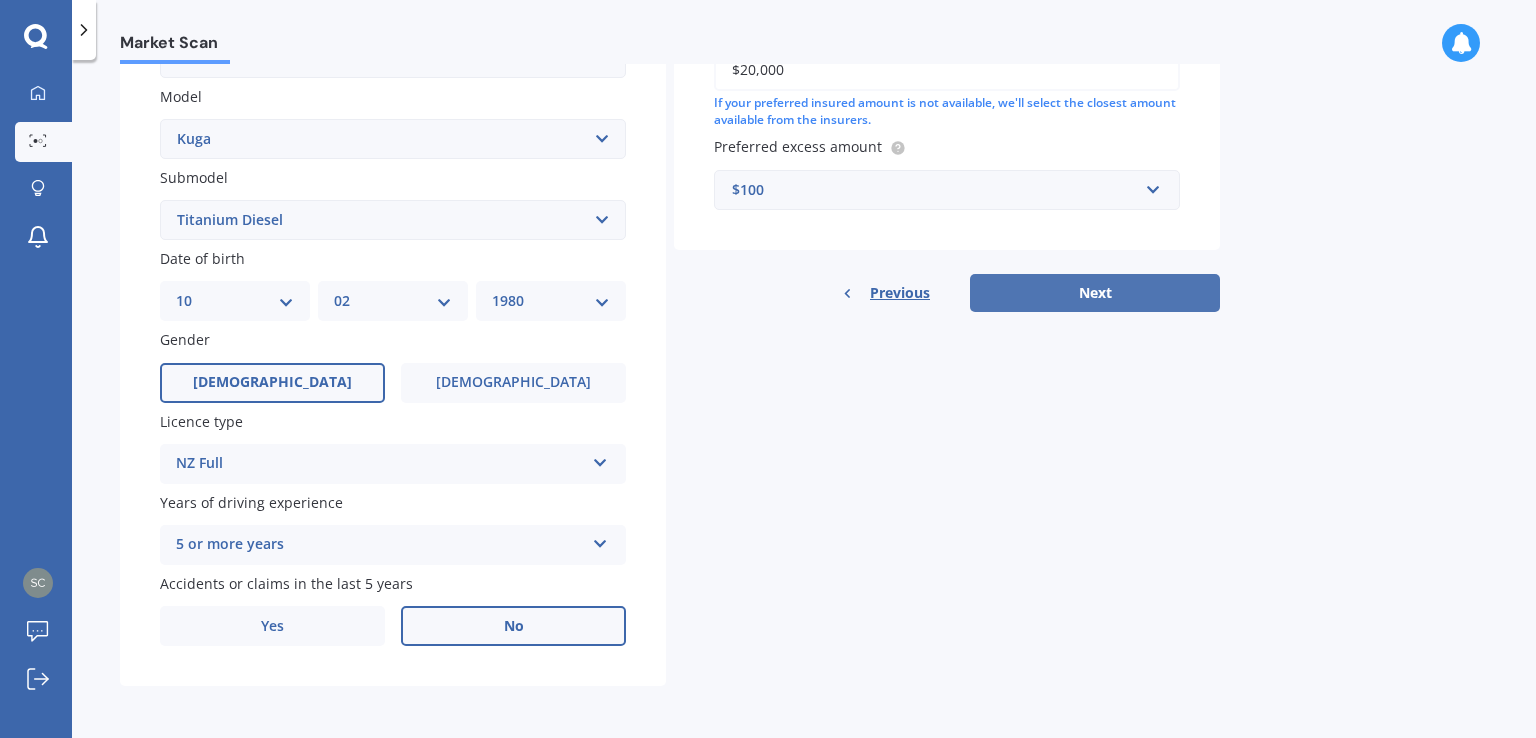click on "Next" at bounding box center (1095, 293) 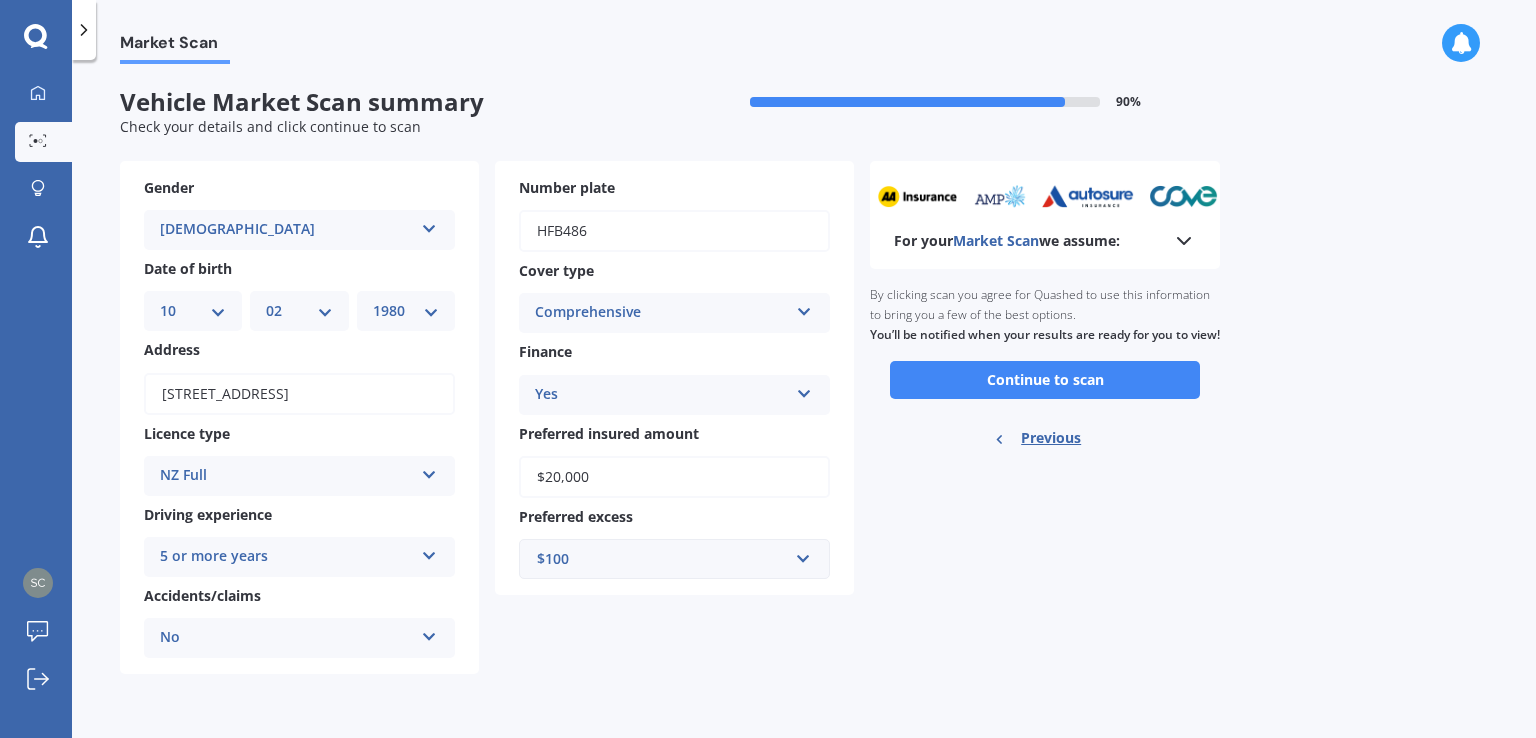 scroll, scrollTop: 0, scrollLeft: 0, axis: both 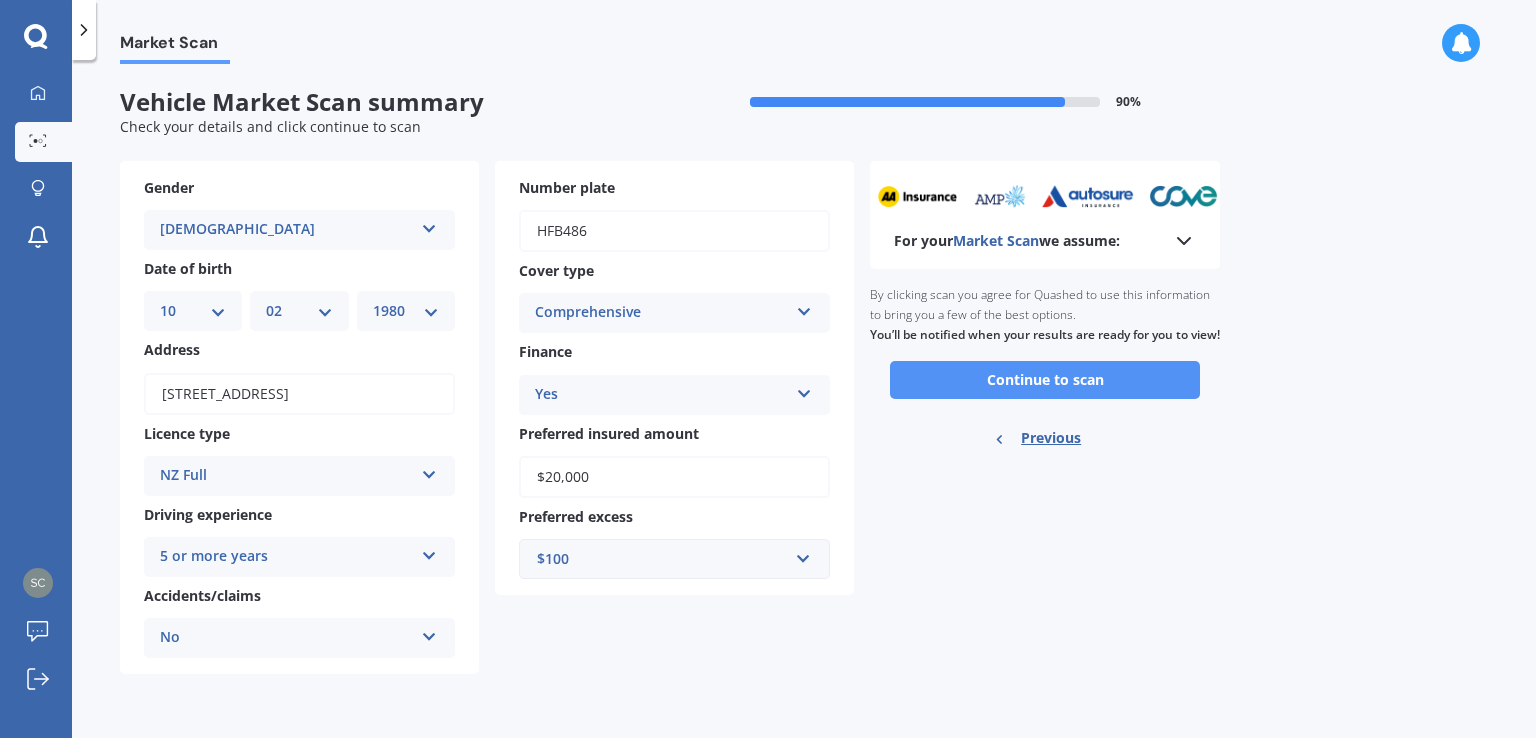 click on "Continue to scan" at bounding box center (1045, 380) 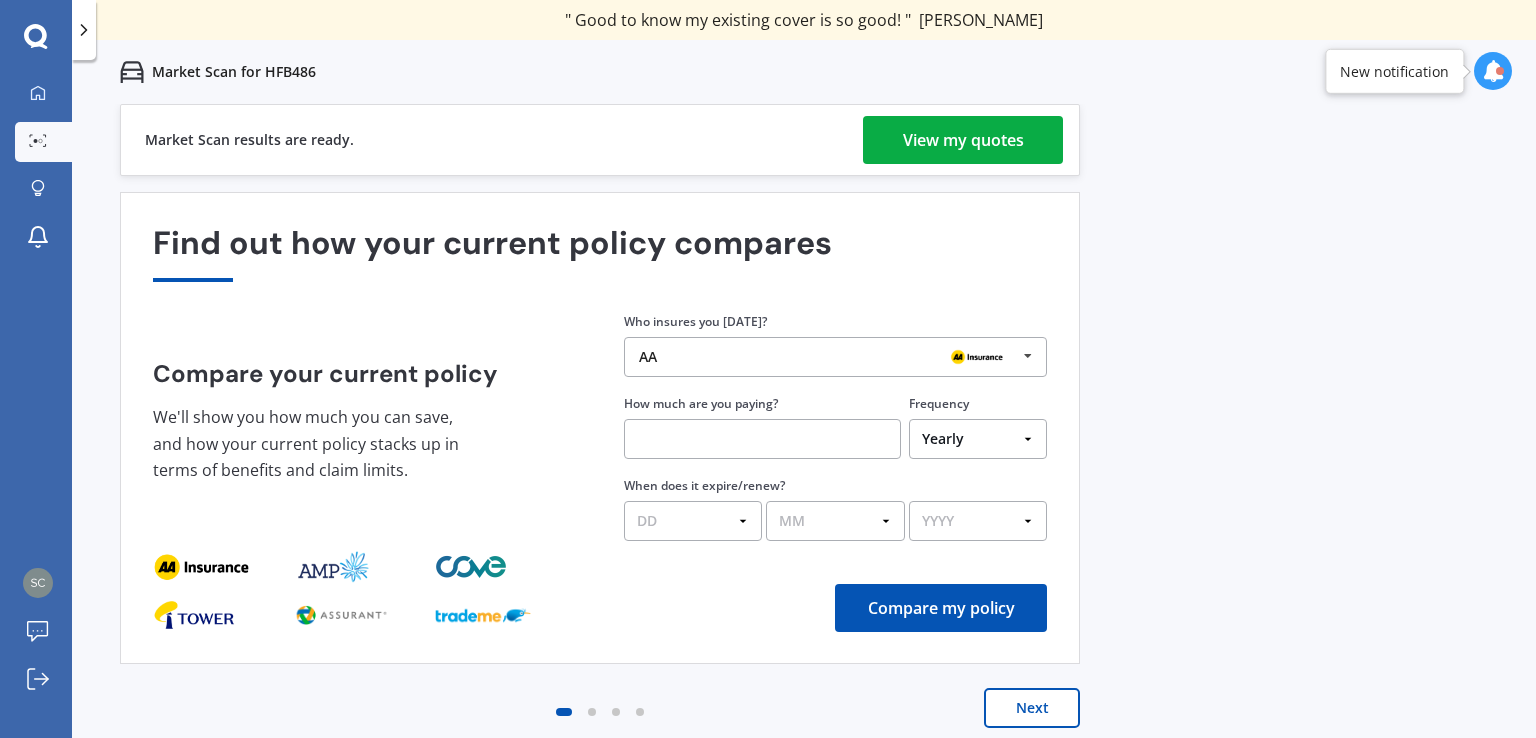 click on "View my quotes" at bounding box center [963, 140] 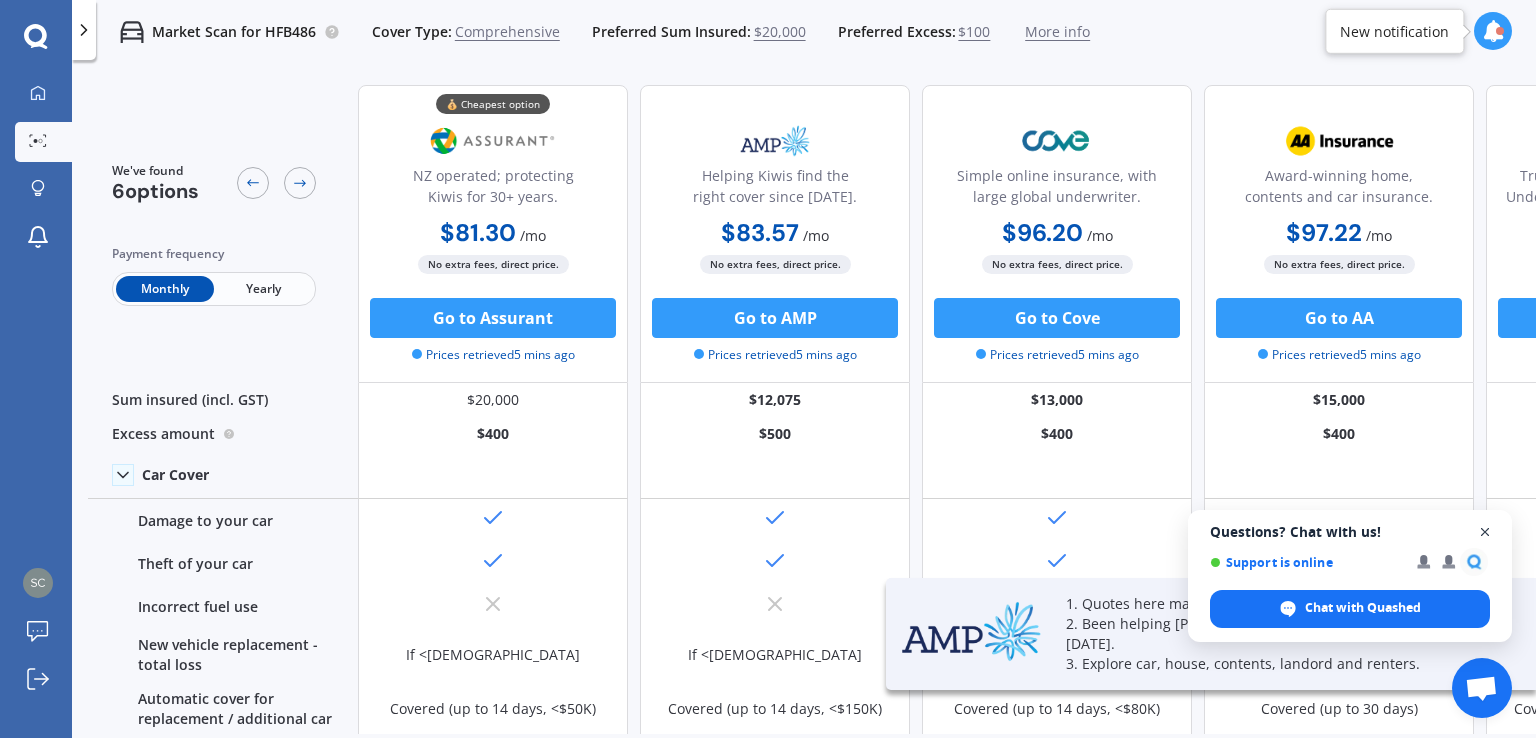 click at bounding box center [1485, 532] 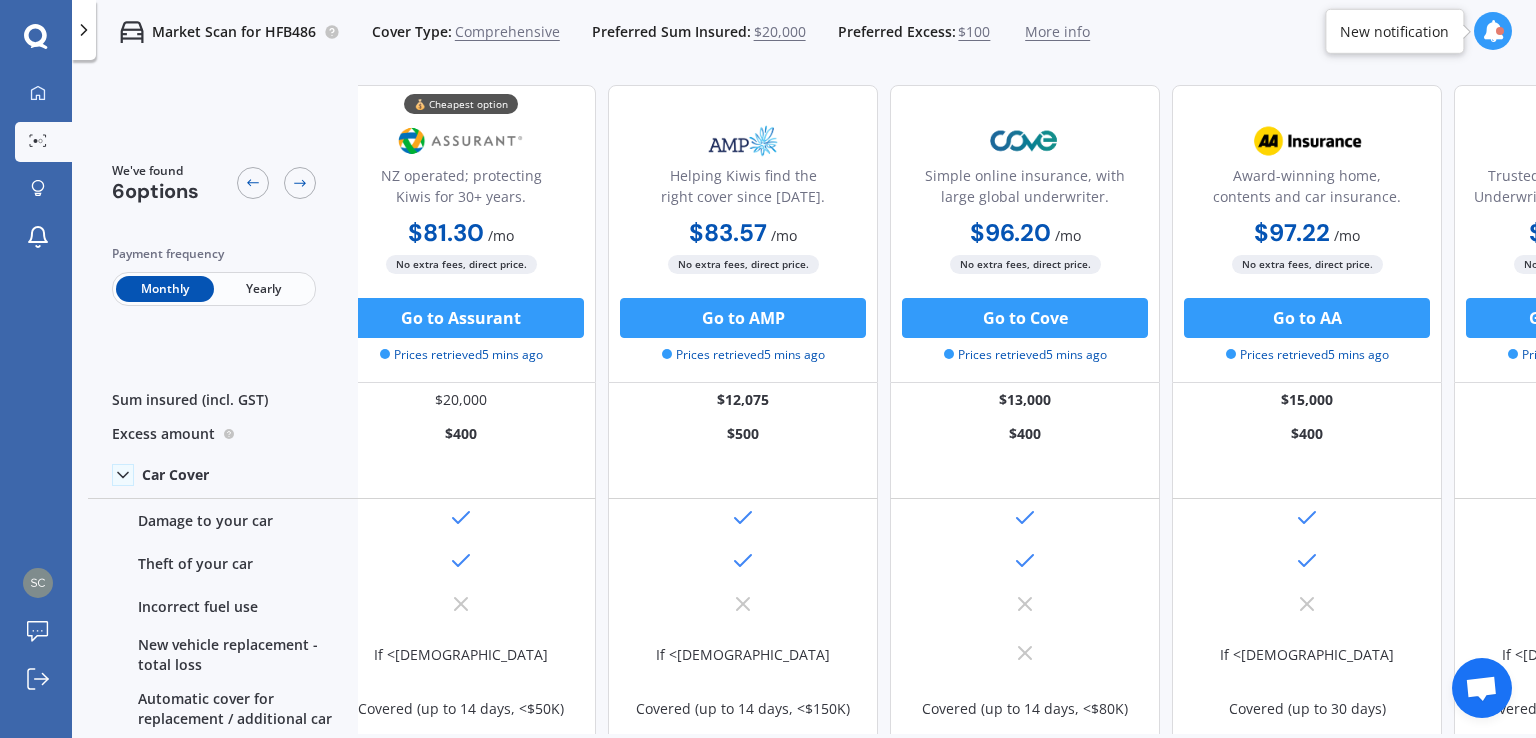 scroll, scrollTop: 0, scrollLeft: 0, axis: both 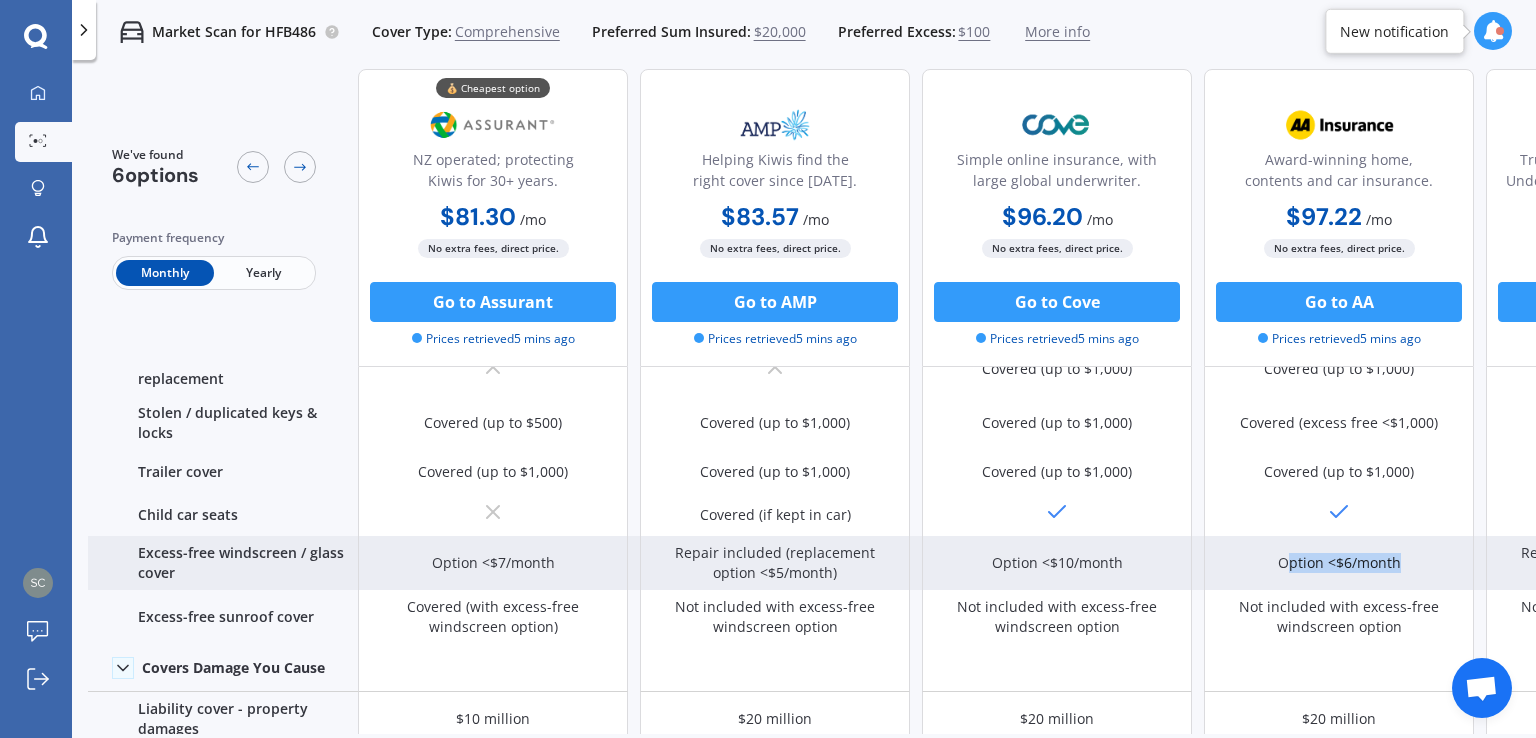 drag, startPoint x: 1284, startPoint y: 549, endPoint x: 1397, endPoint y: 545, distance: 113.07078 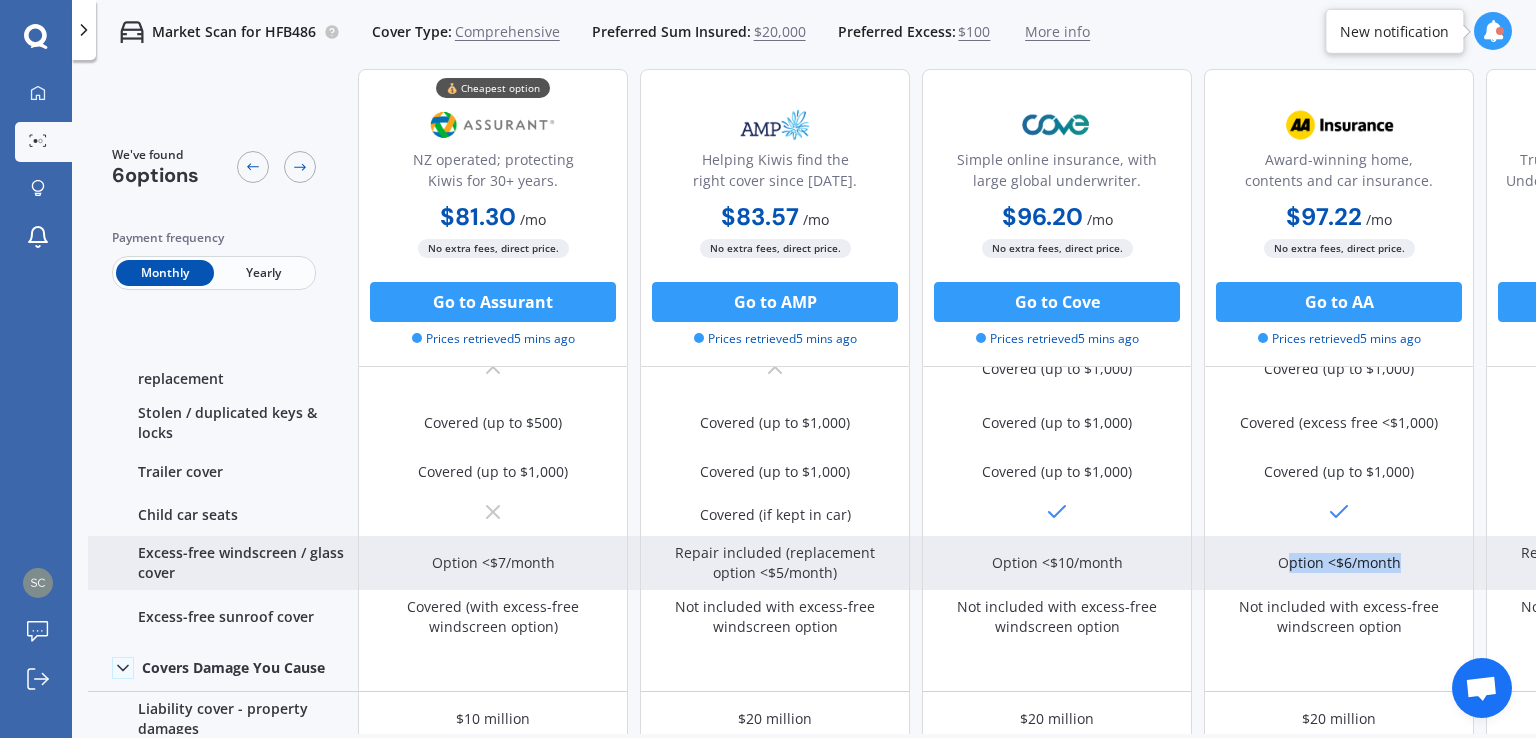 click on "Option <$6/month" at bounding box center [1339, 563] 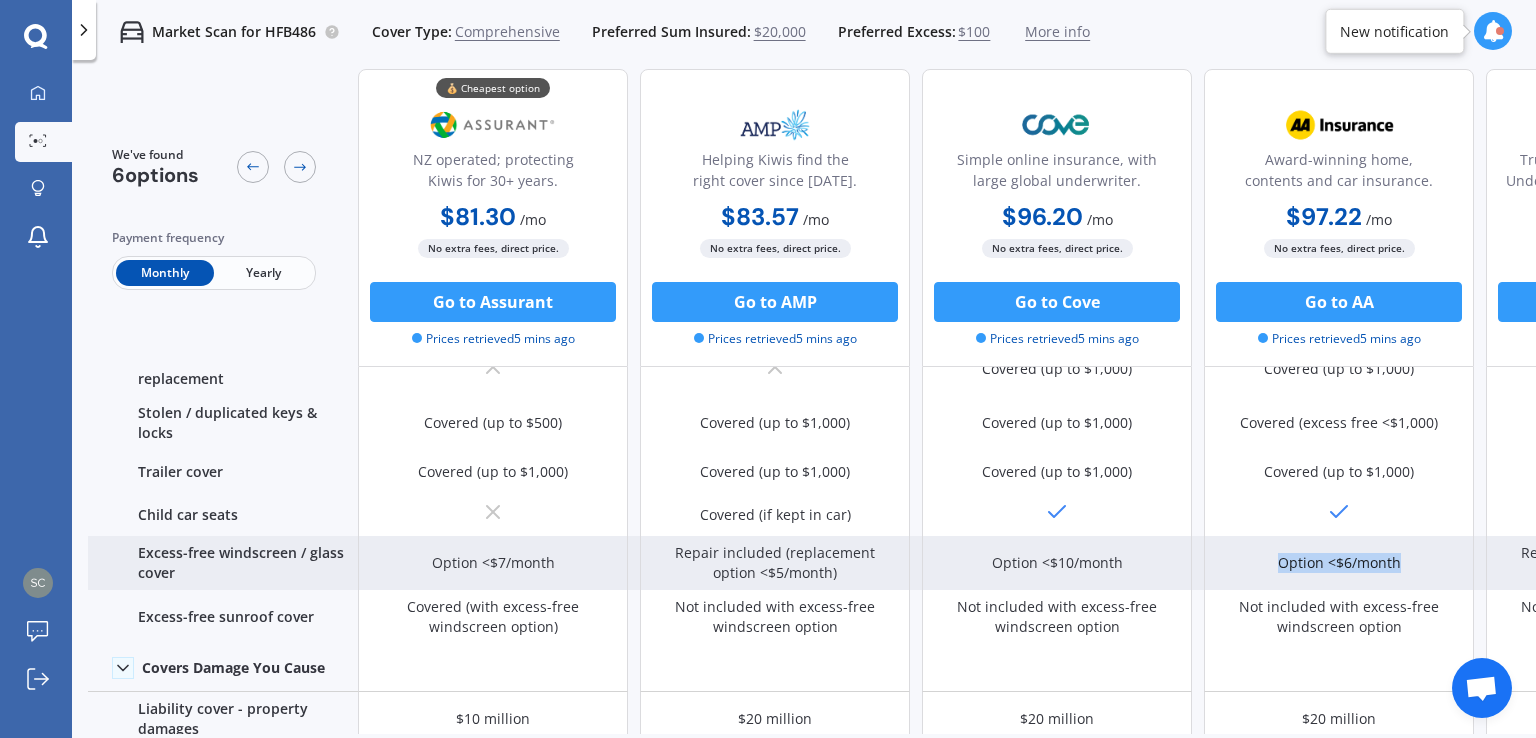 drag, startPoint x: 1278, startPoint y: 548, endPoint x: 1435, endPoint y: 540, distance: 157.20369 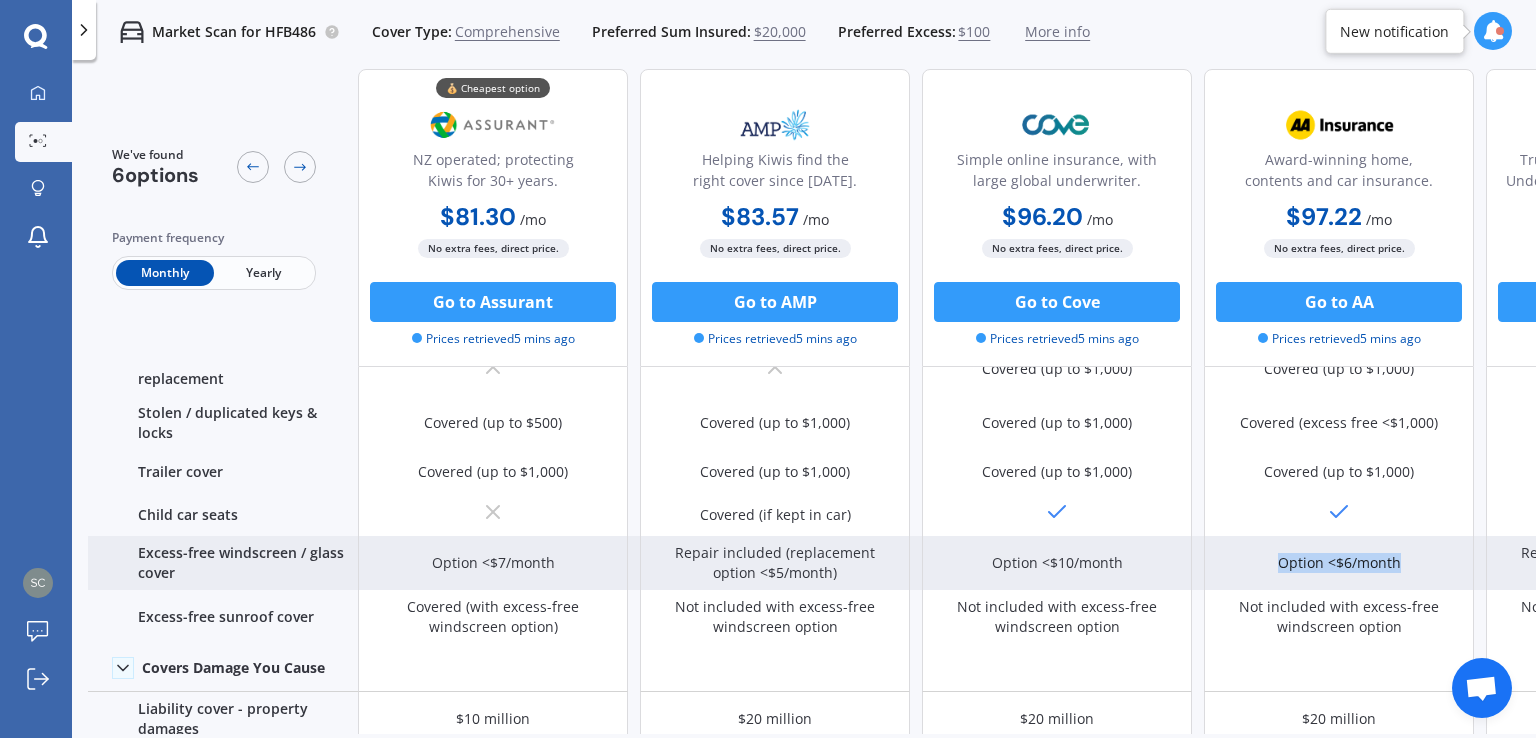 click on "Option <$6/month" at bounding box center [1339, 563] 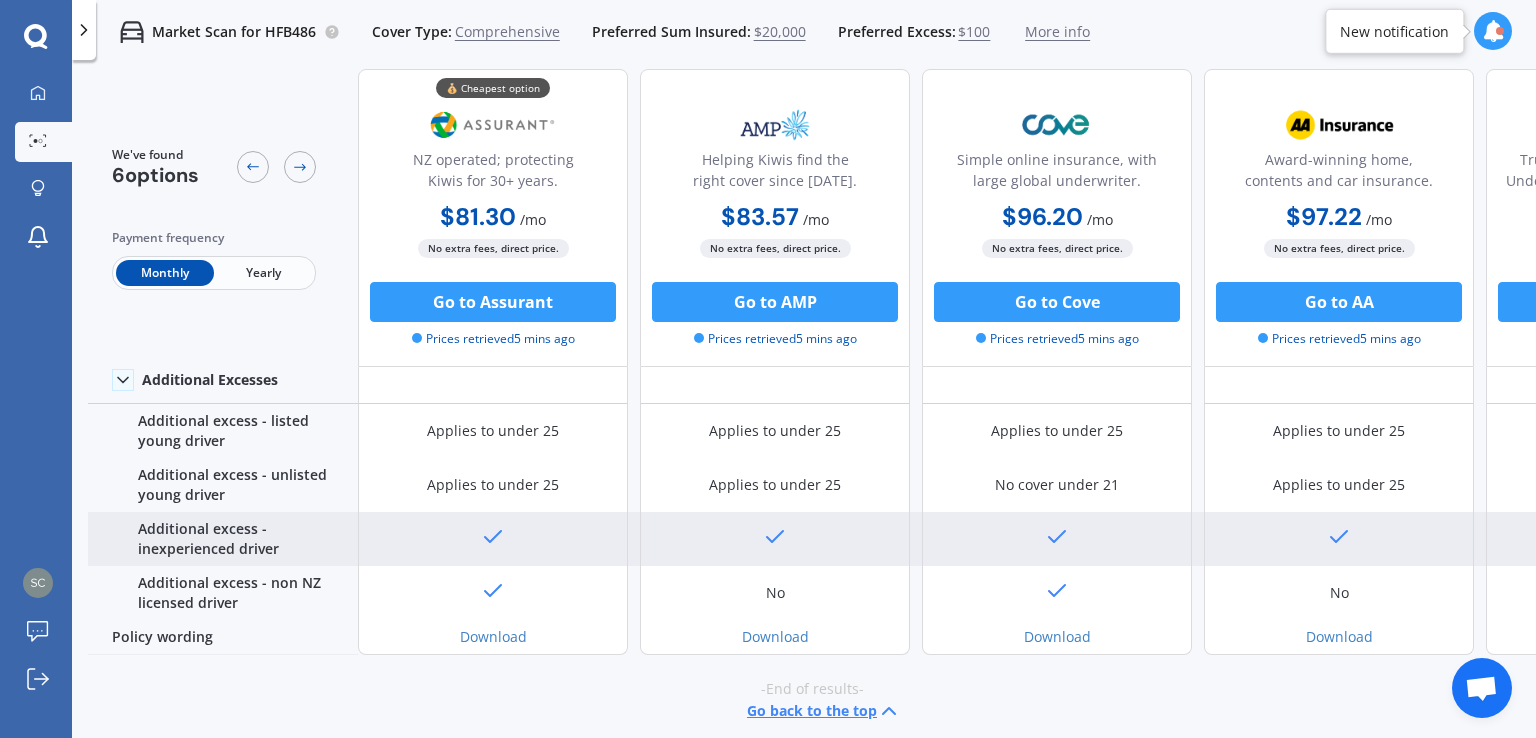 scroll, scrollTop: 1237, scrollLeft: 0, axis: vertical 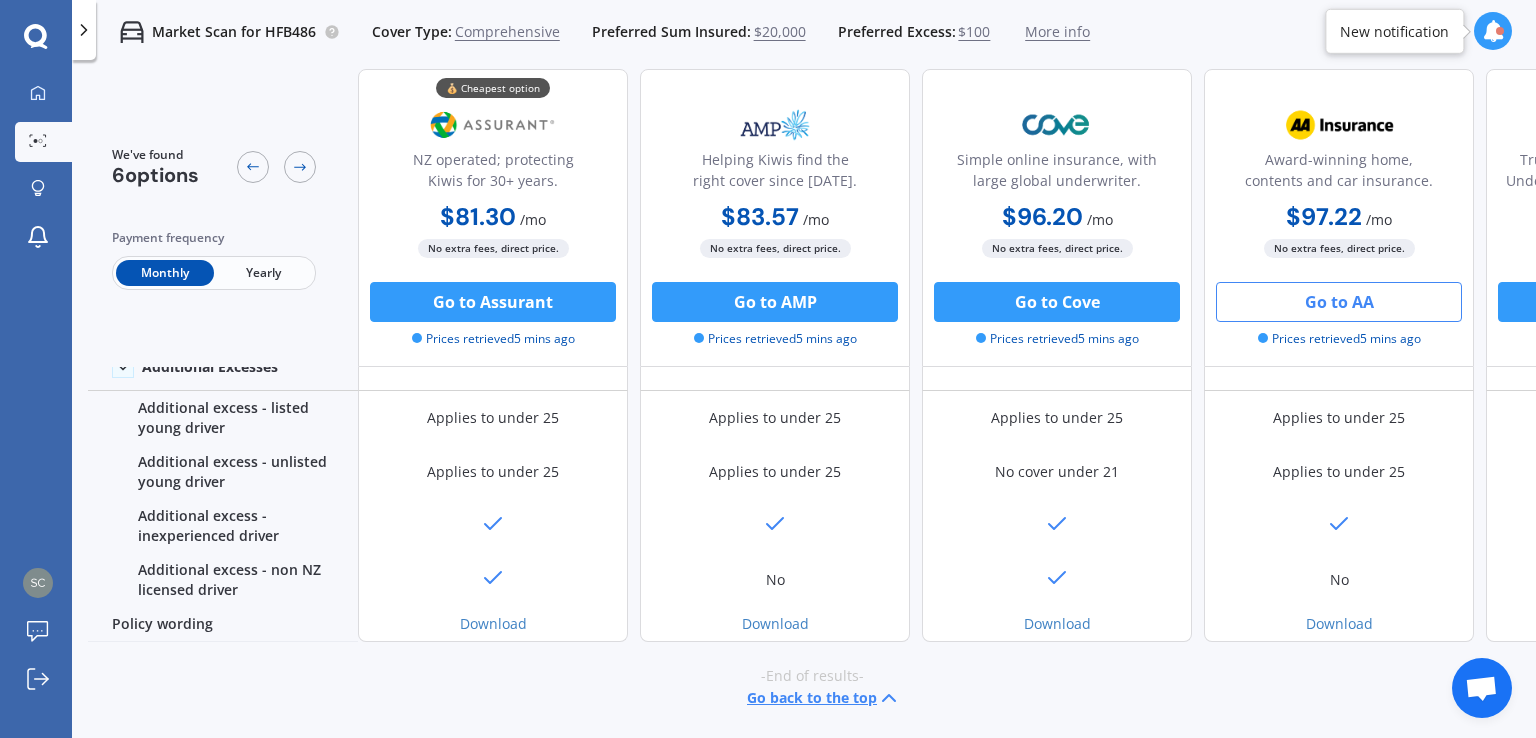 click on "Go to AA" at bounding box center [1339, 302] 